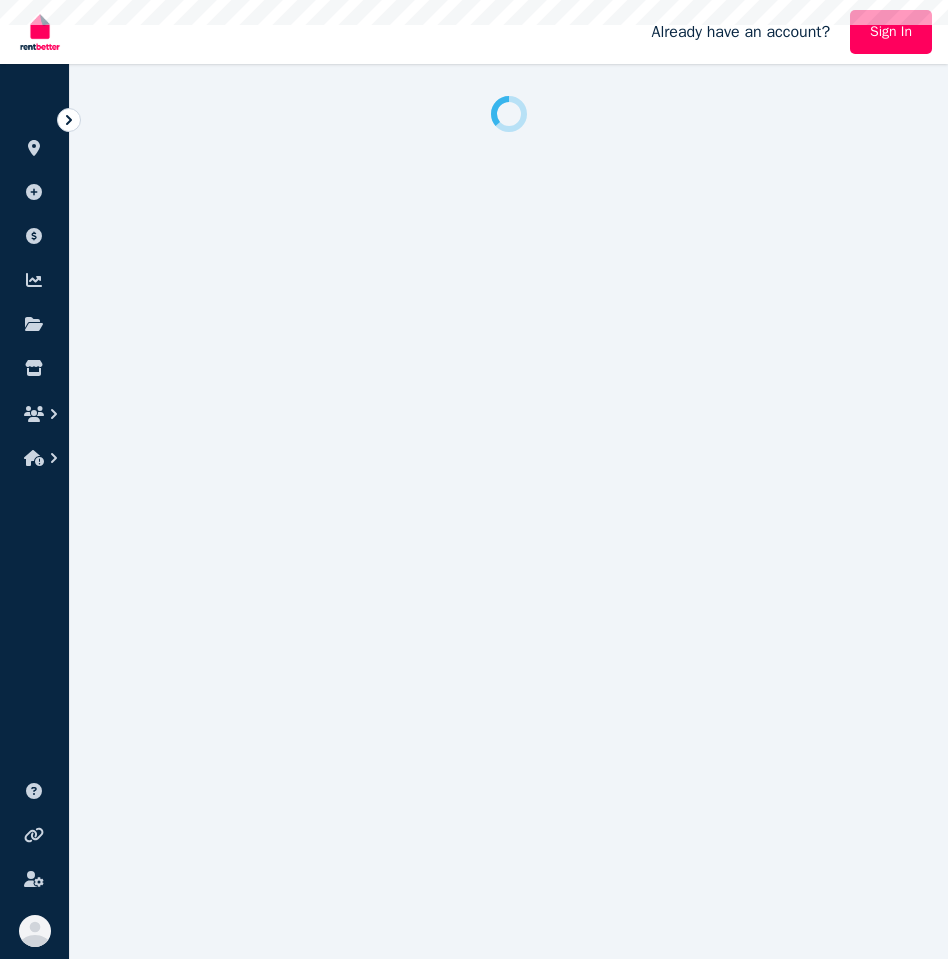 scroll, scrollTop: 0, scrollLeft: 0, axis: both 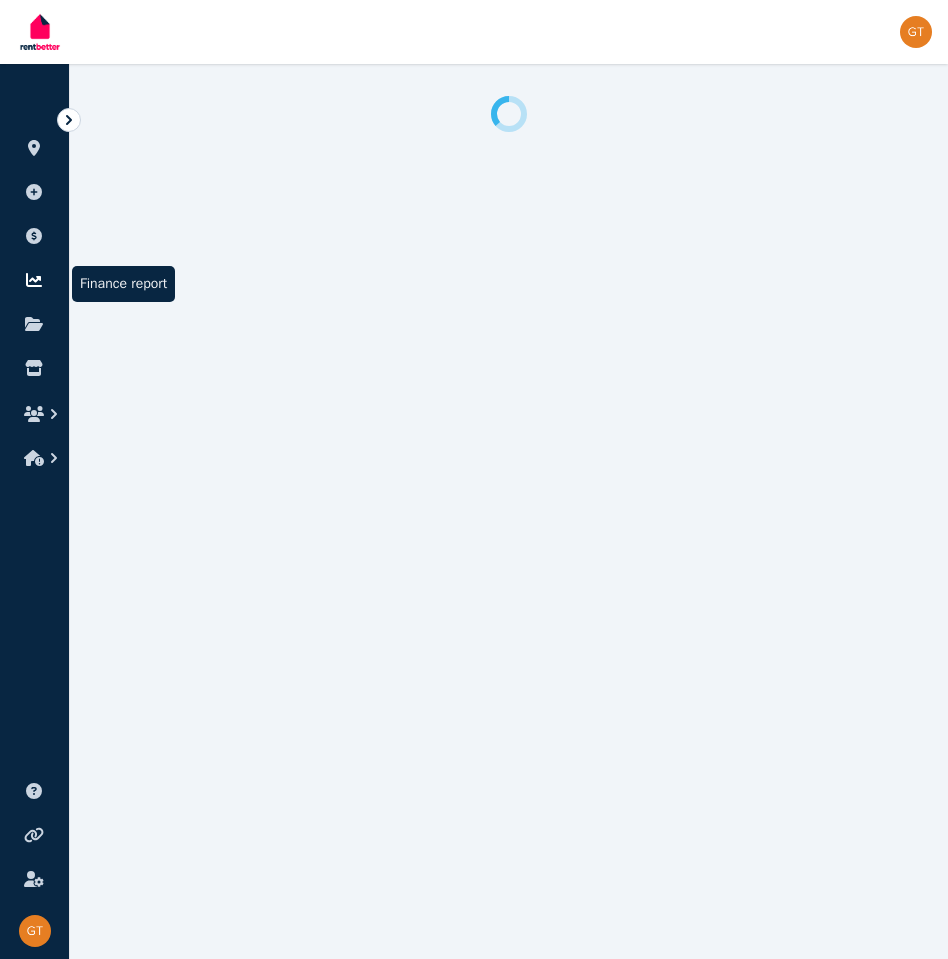 click 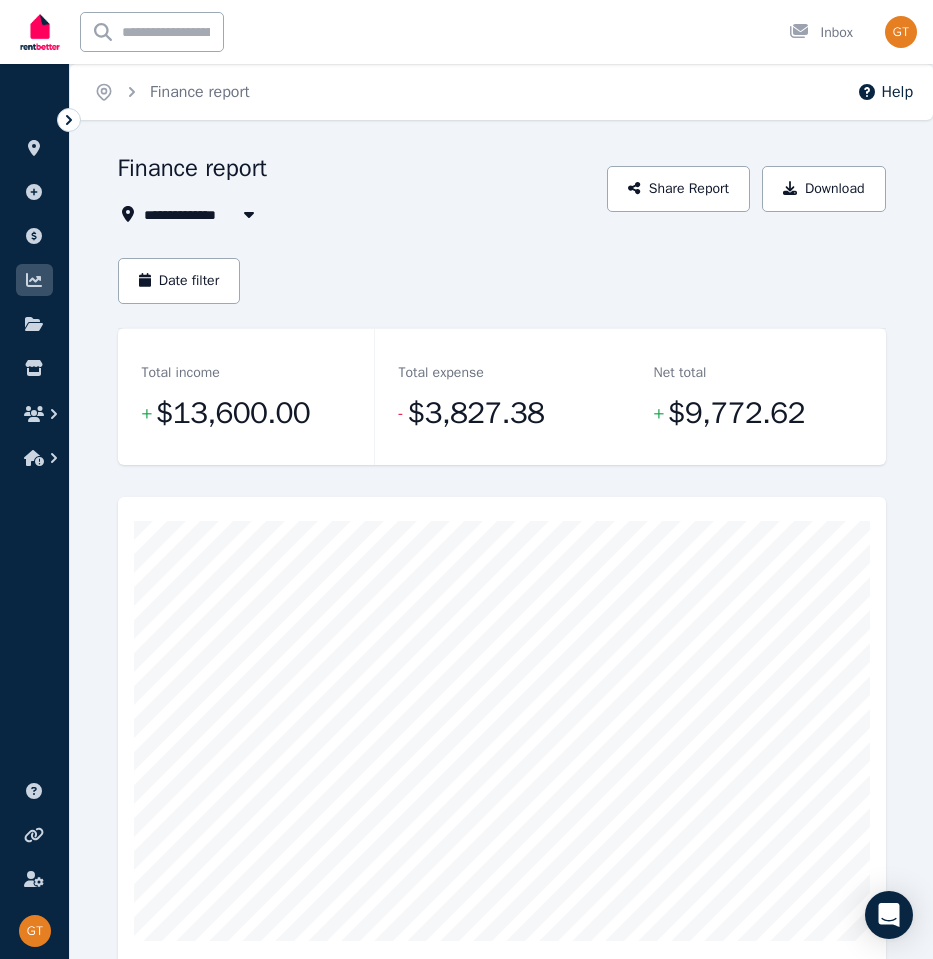 scroll, scrollTop: 1293, scrollLeft: 0, axis: vertical 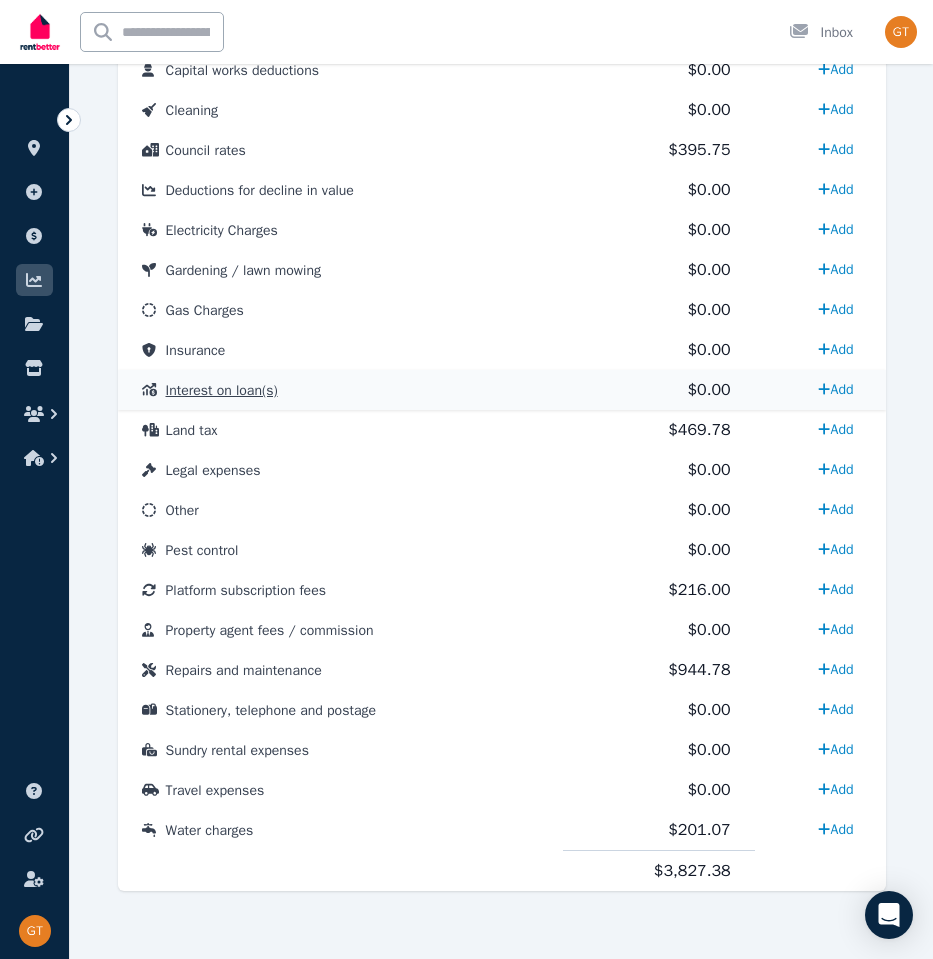 click on "Interest on loan(s)" at bounding box center [222, 390] 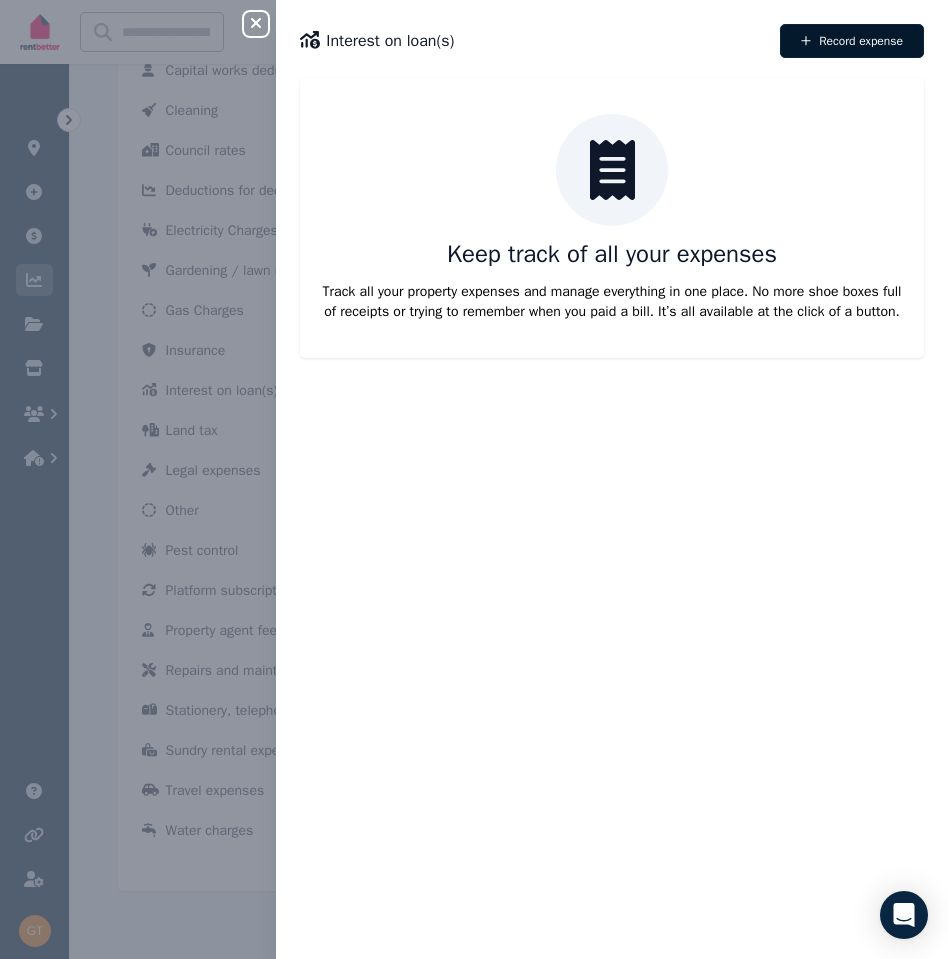 click on "Record expense" at bounding box center (852, 41) 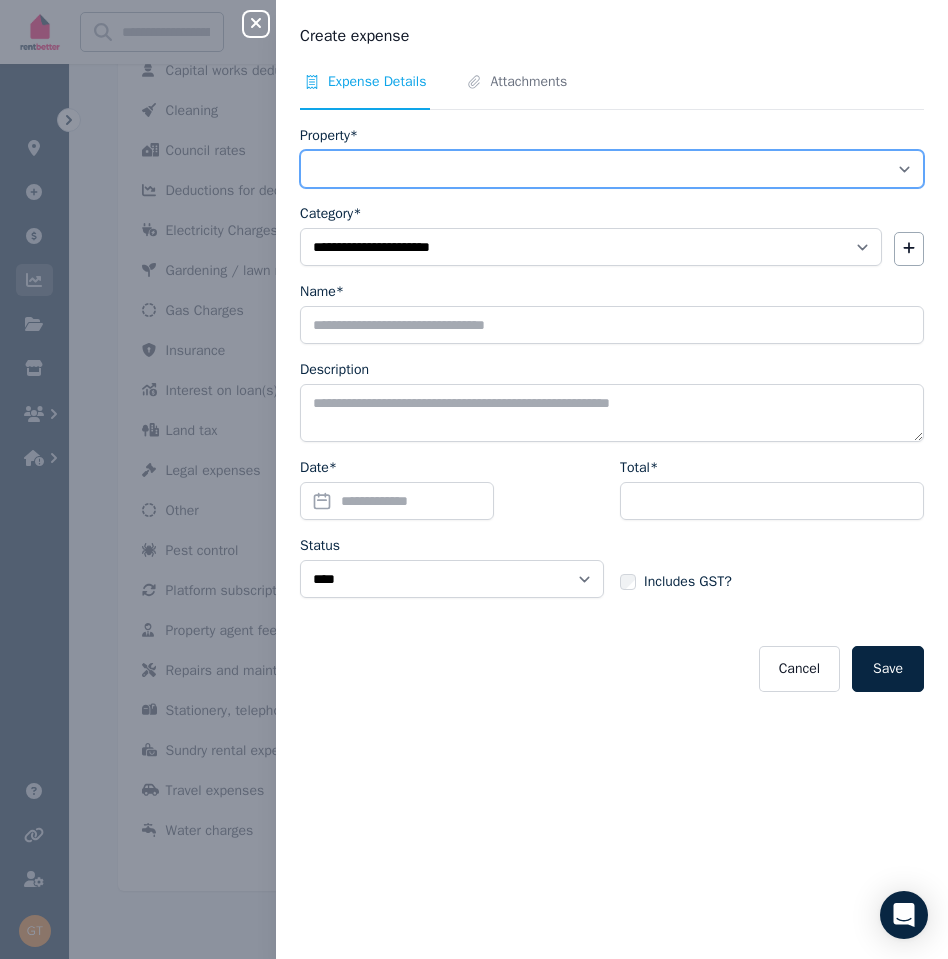 select on "**********" 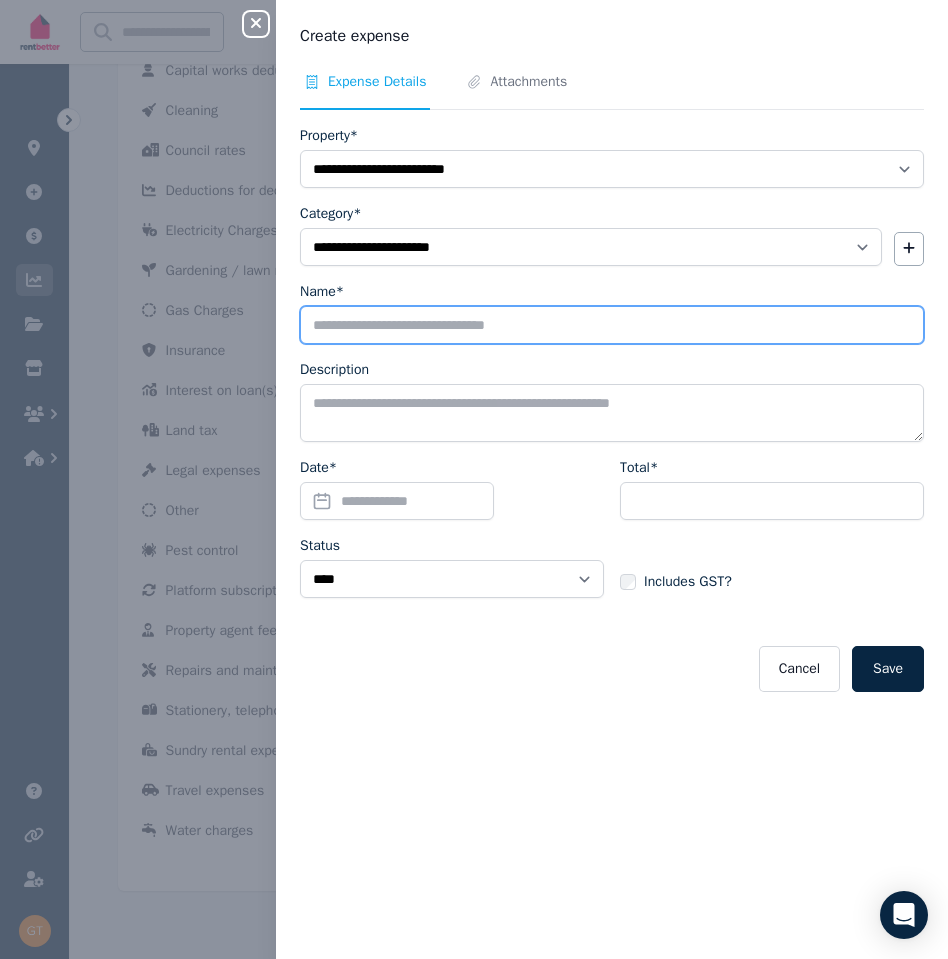 click on "Name*" at bounding box center [612, 325] 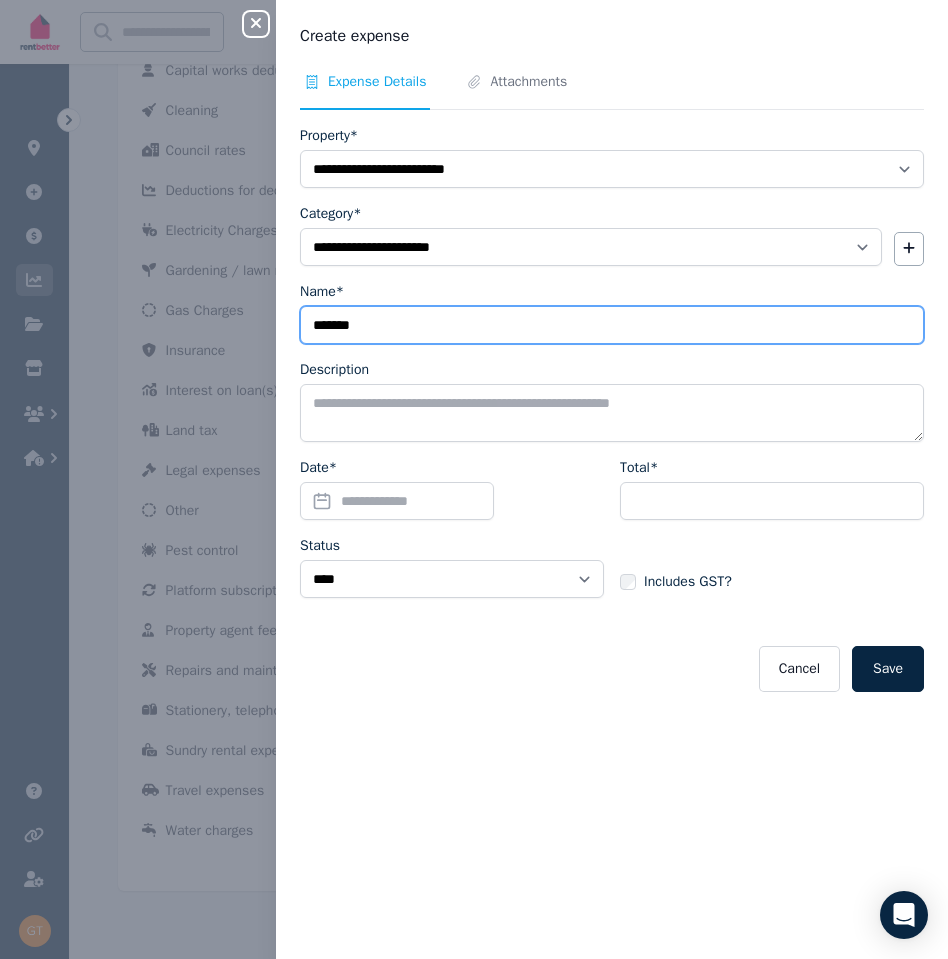 type on "*******" 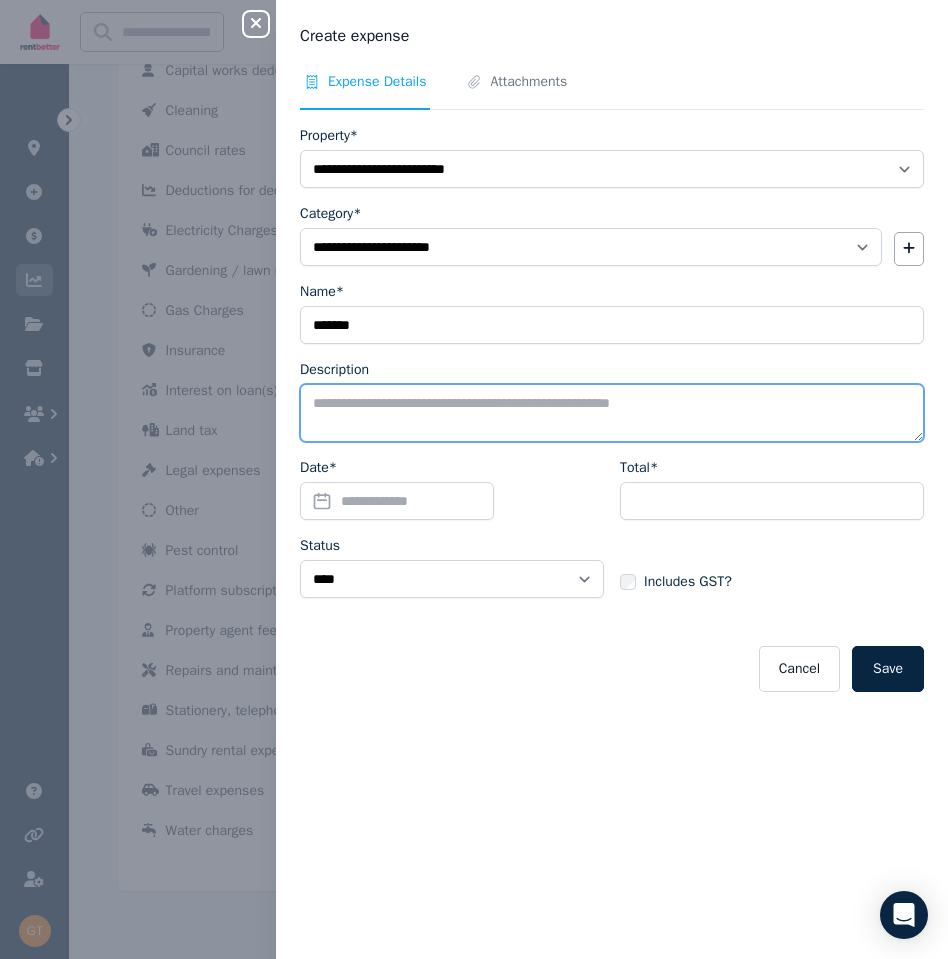 click on "Description" at bounding box center (612, 413) 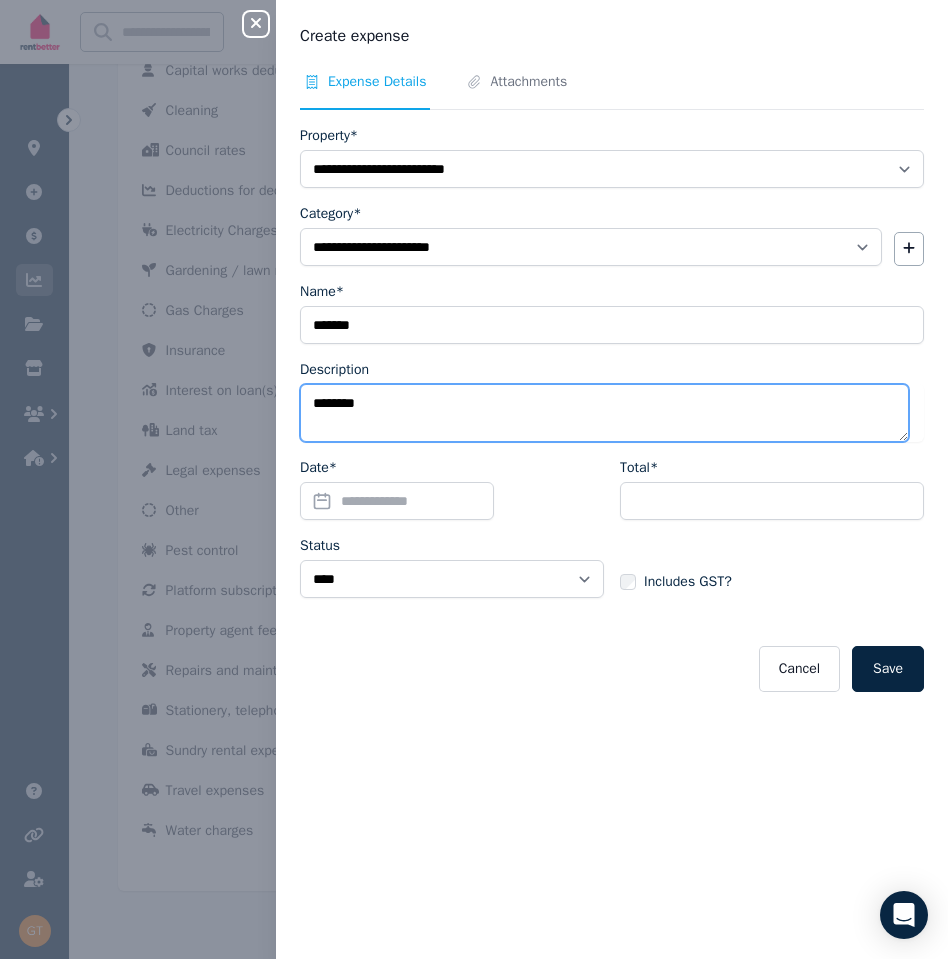 type on "********" 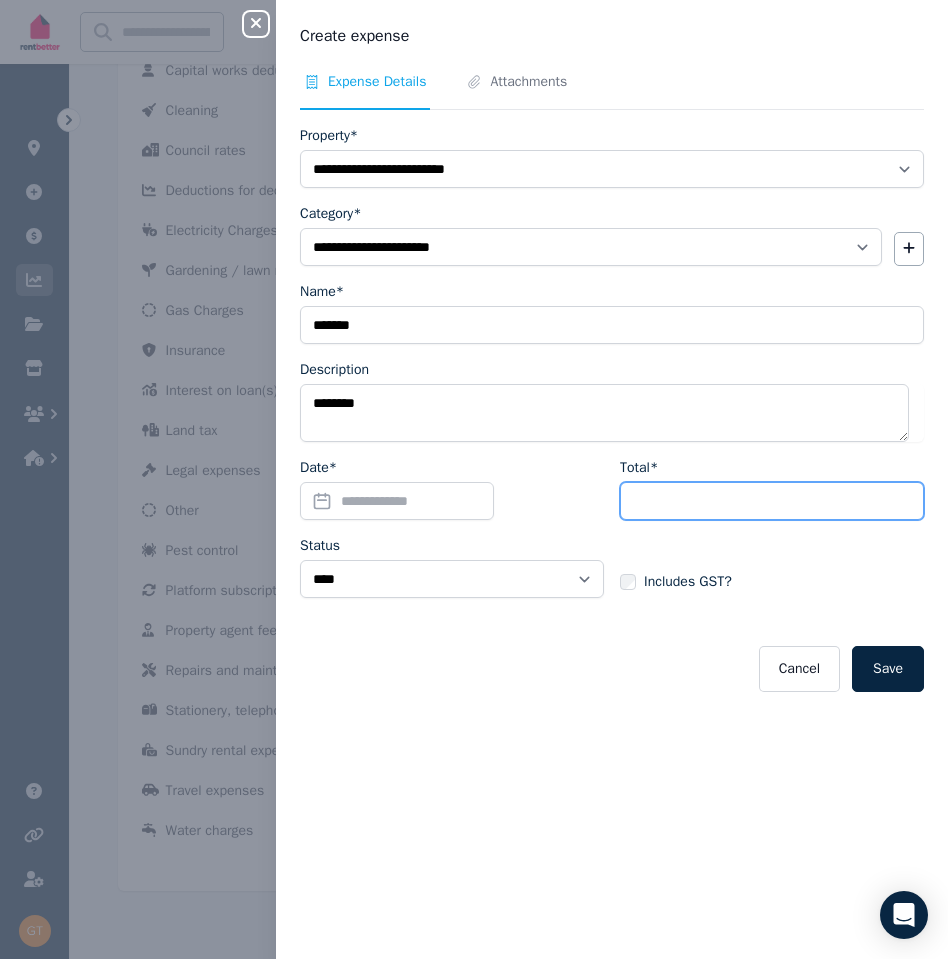 paste on "*********" 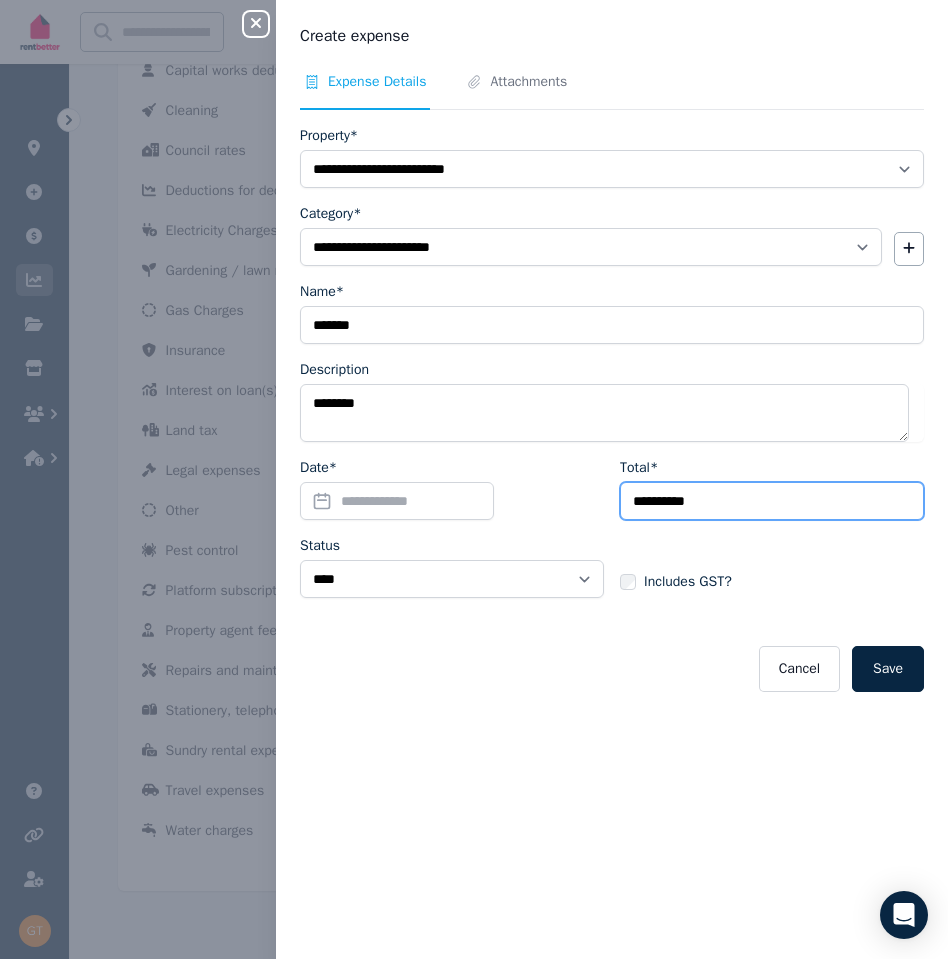 type on "*********" 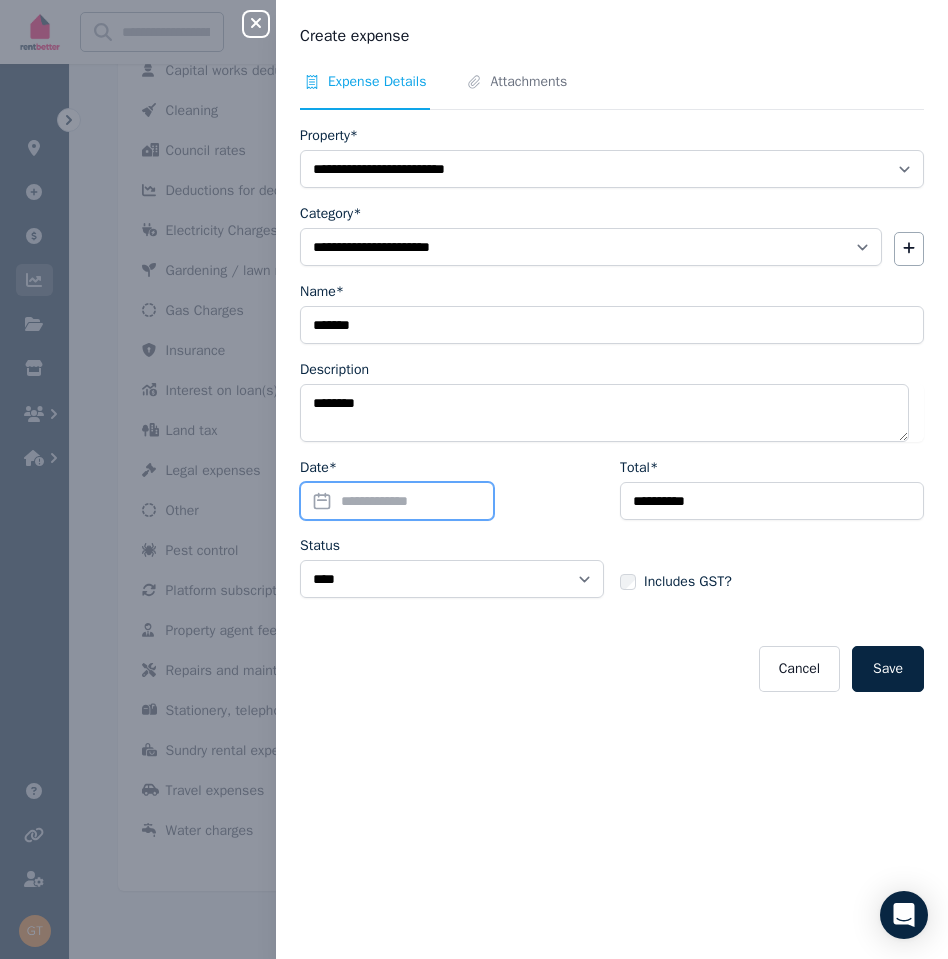 click on "Date*" at bounding box center (397, 501) 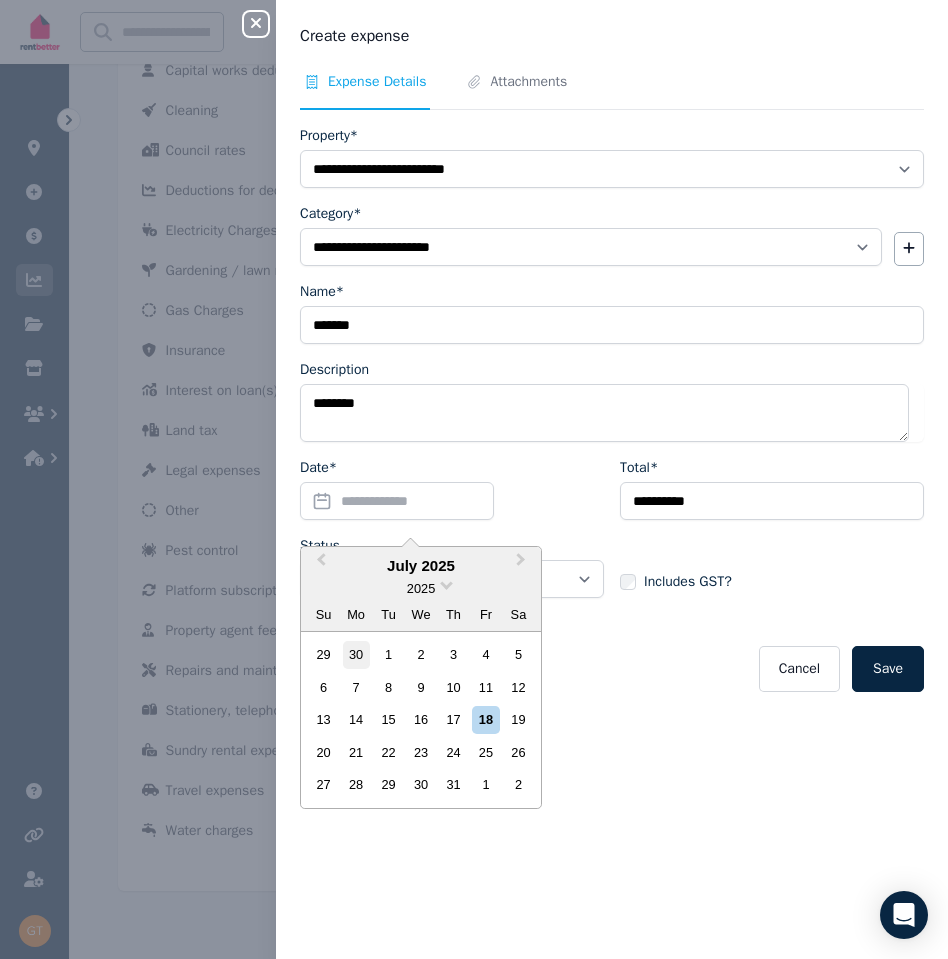 click on "30" at bounding box center [356, 654] 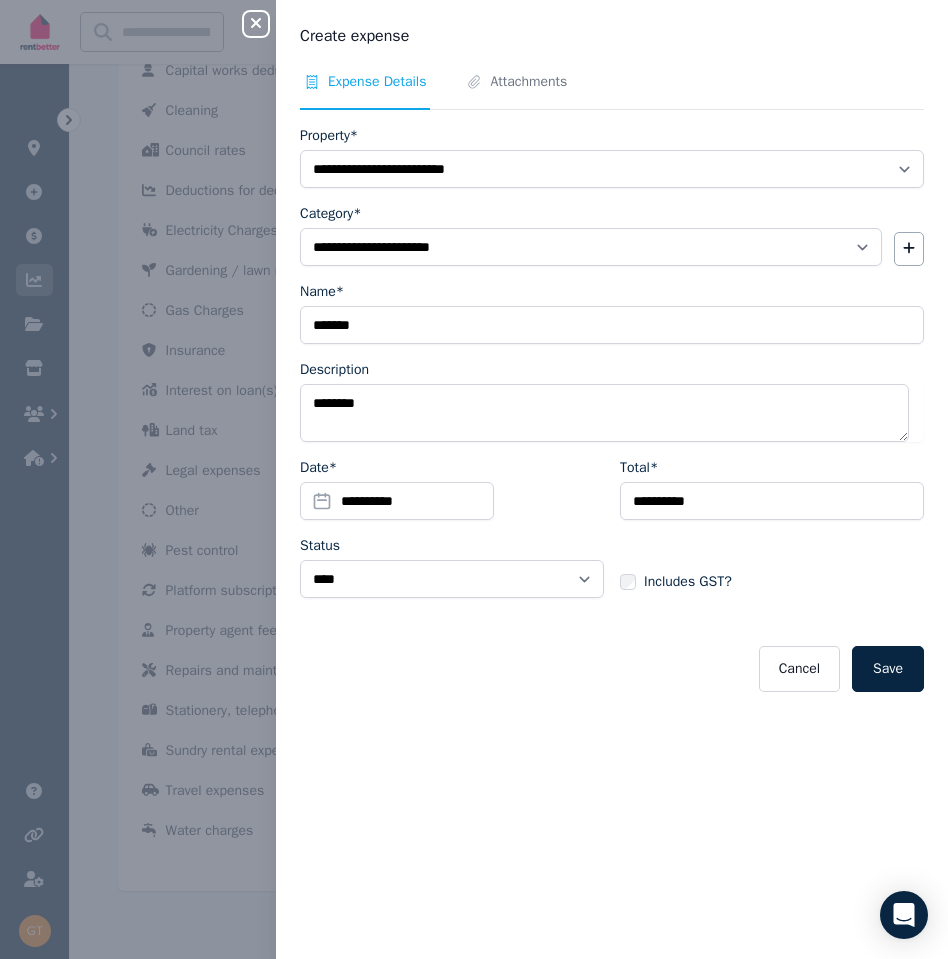 click on "**********" at bounding box center (397, 497) 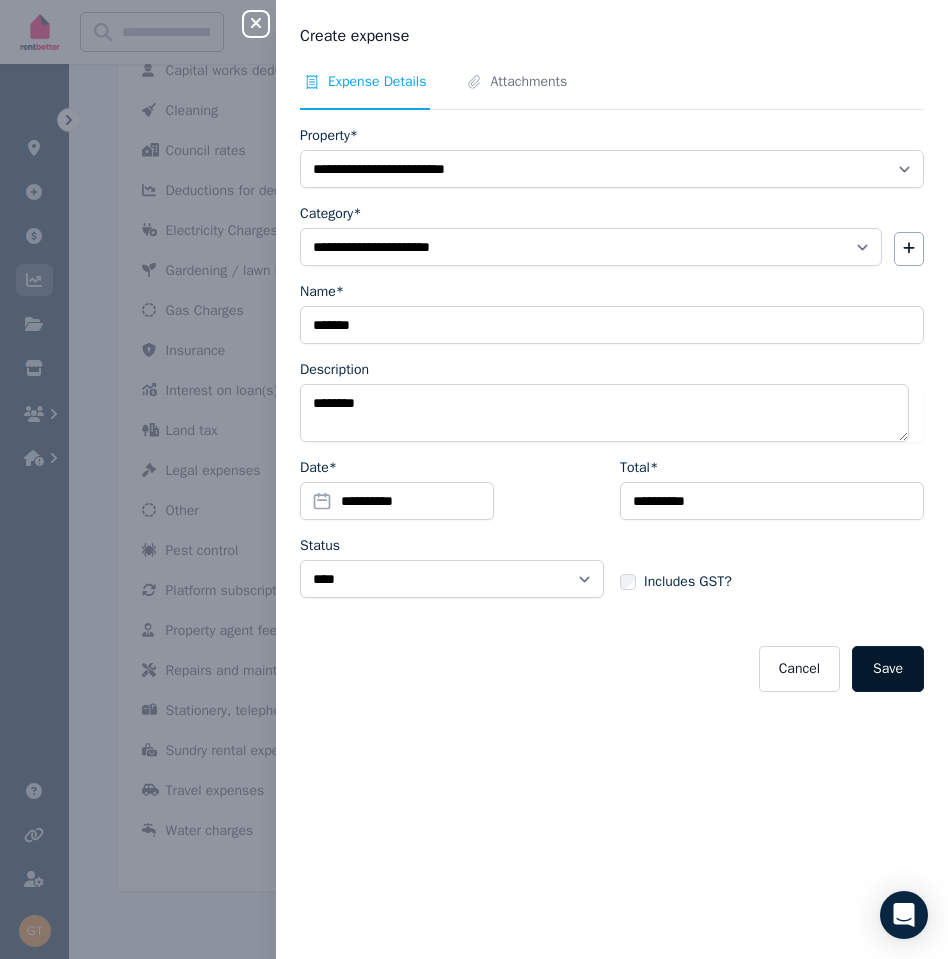 click on "Save" at bounding box center (888, 669) 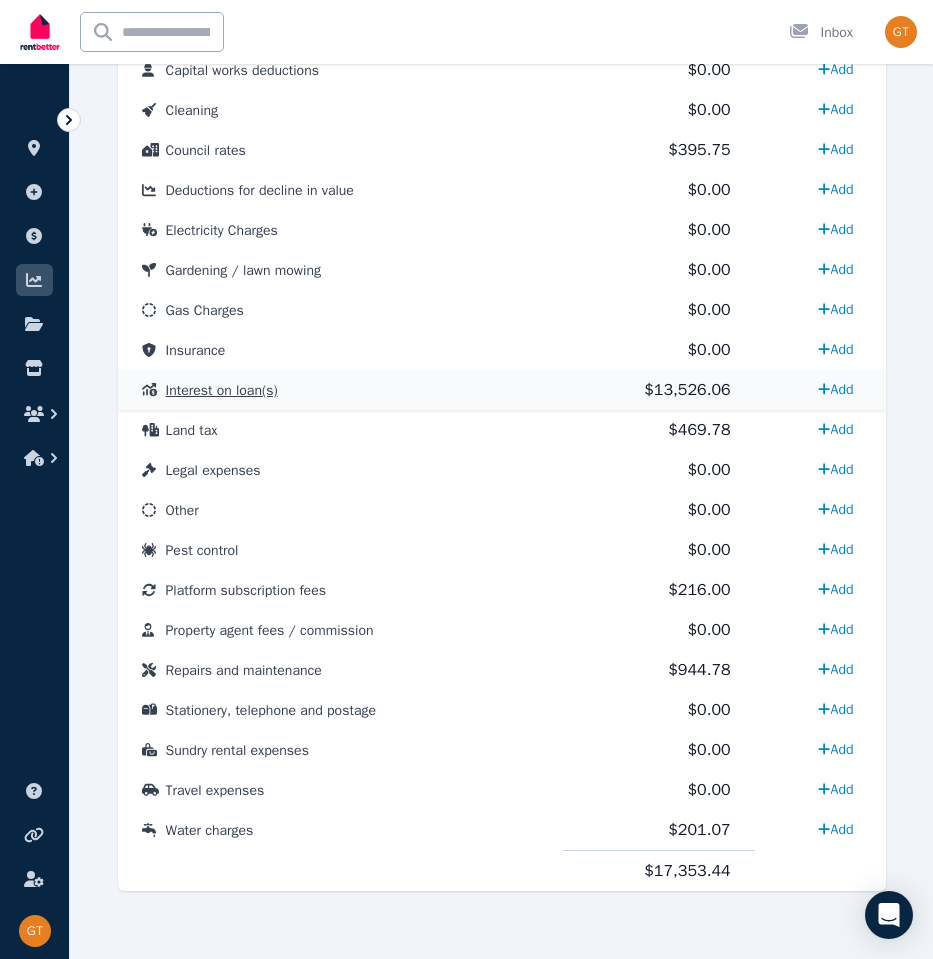 click on "Interest on loan(s)" at bounding box center (222, 390) 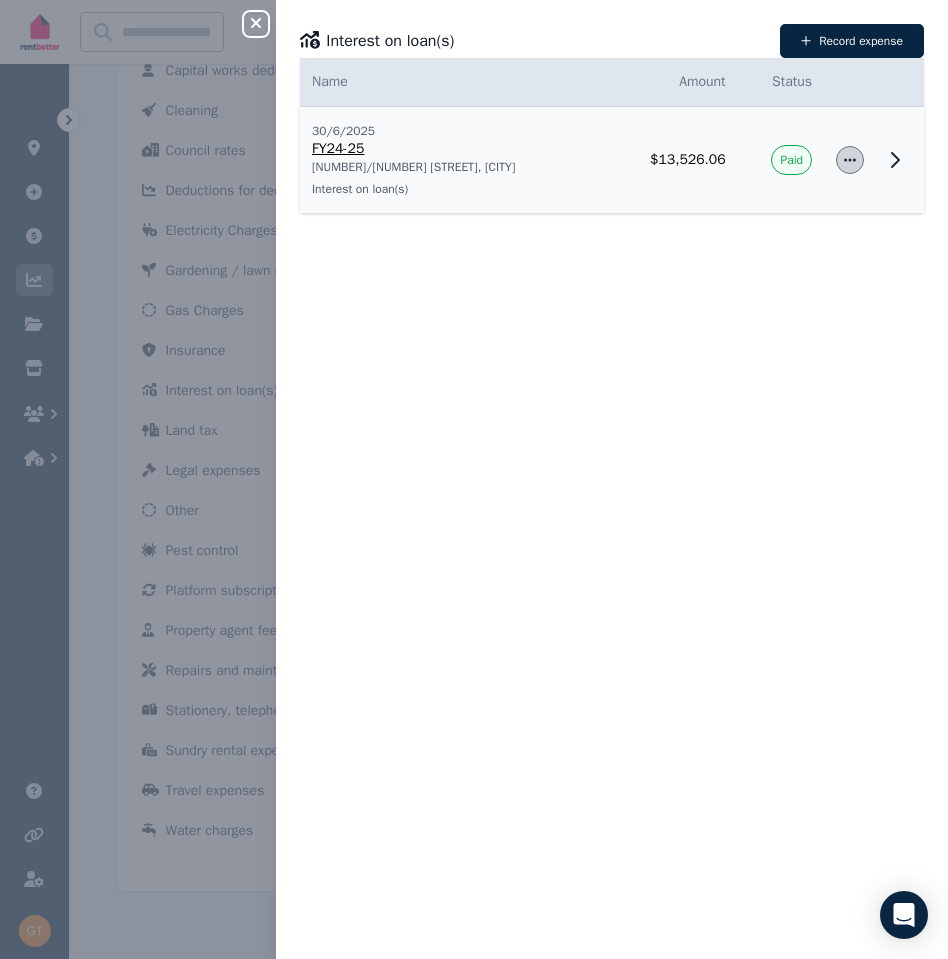 click 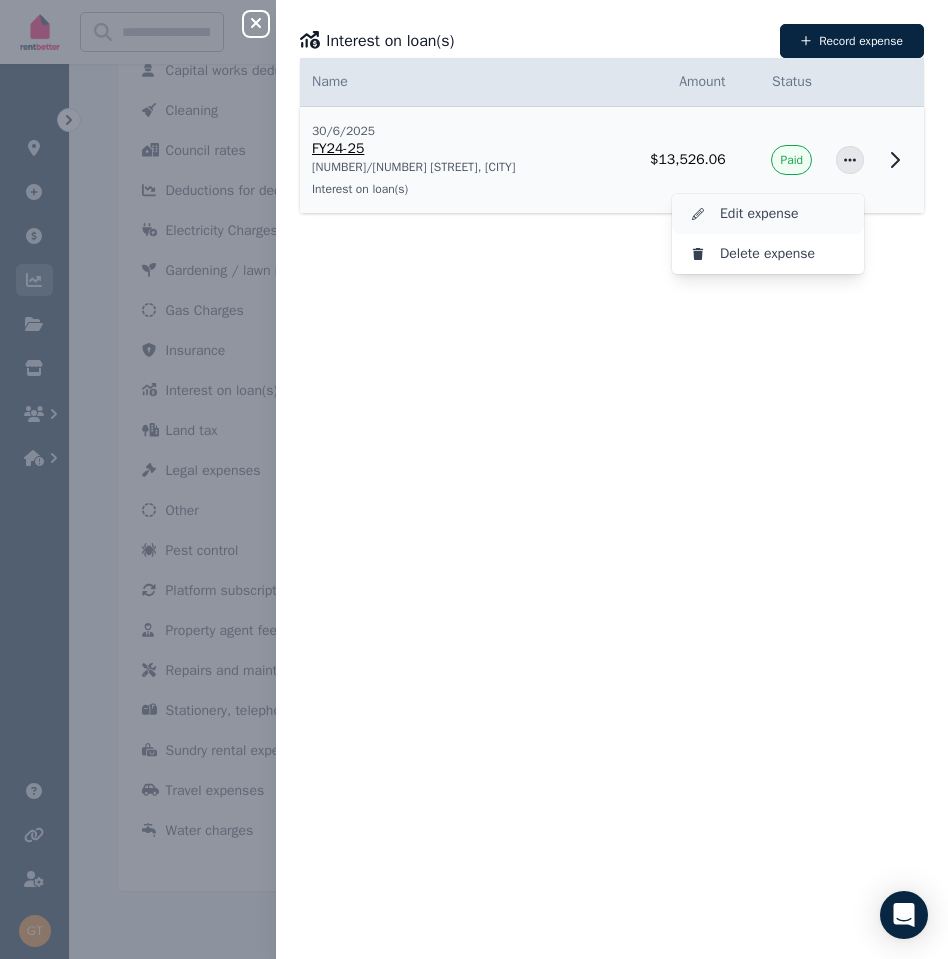 click on "Edit expense" at bounding box center [784, 214] 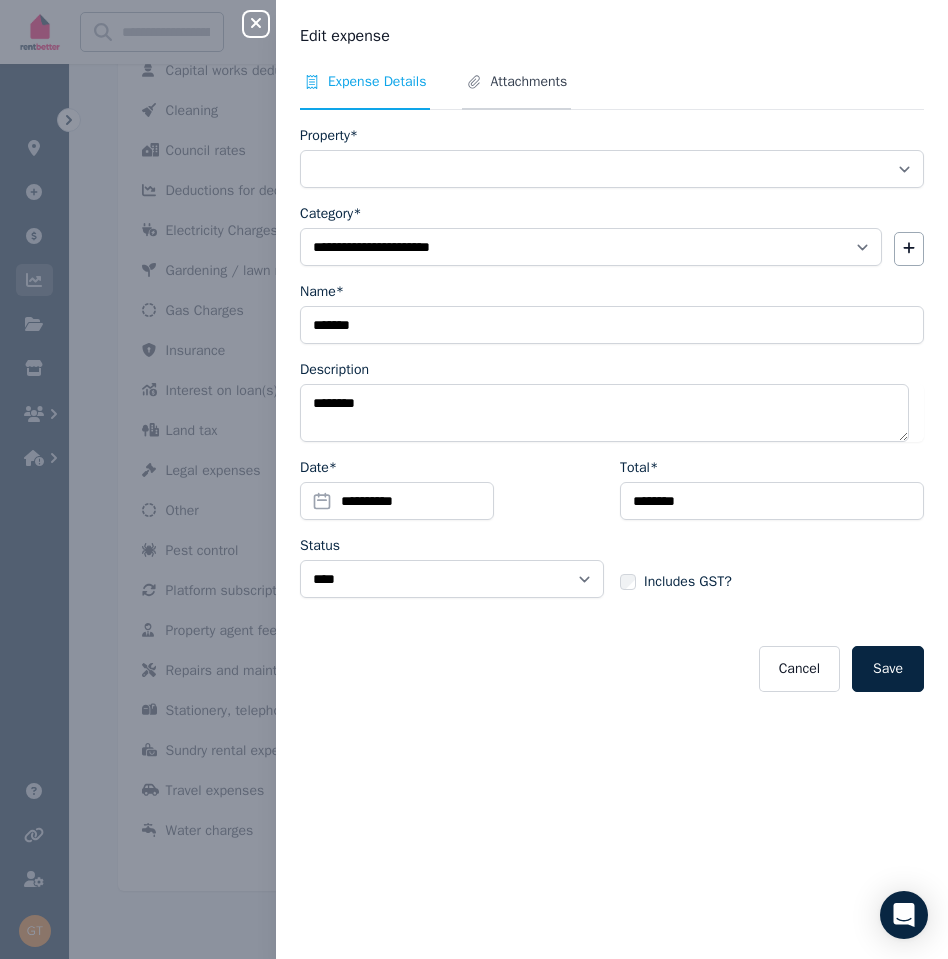 click on "Attachments" at bounding box center (528, 82) 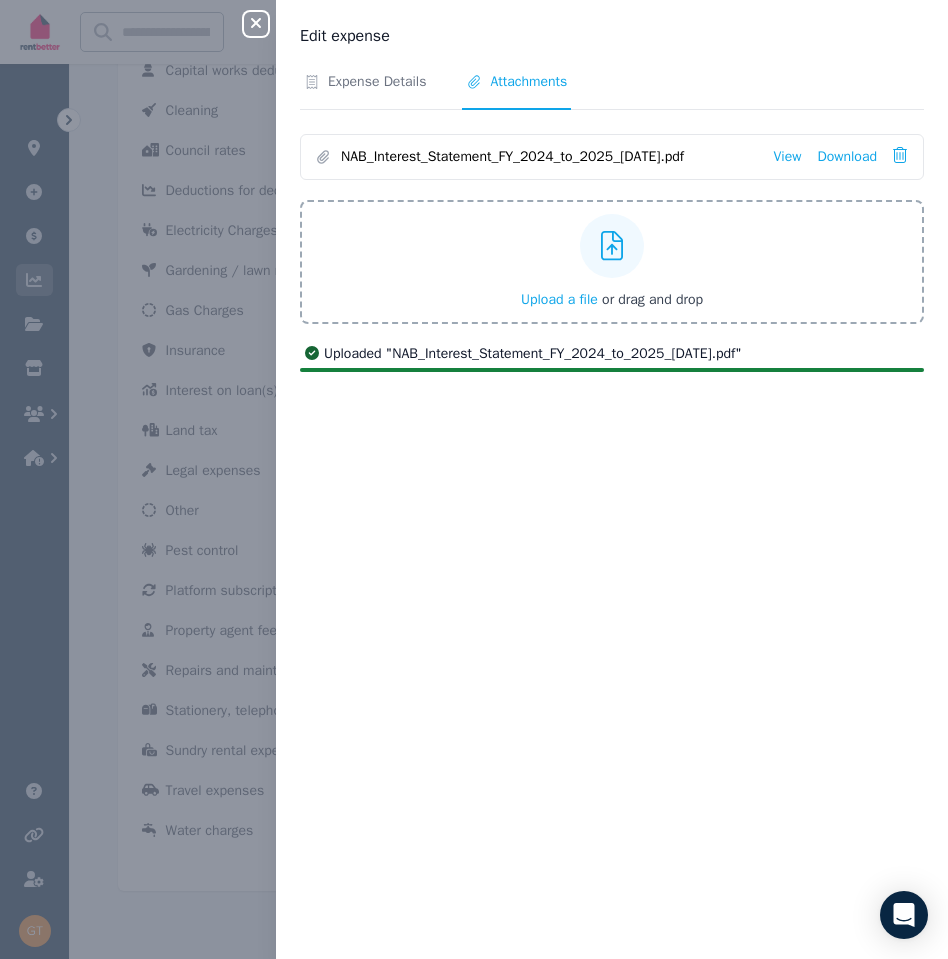 click 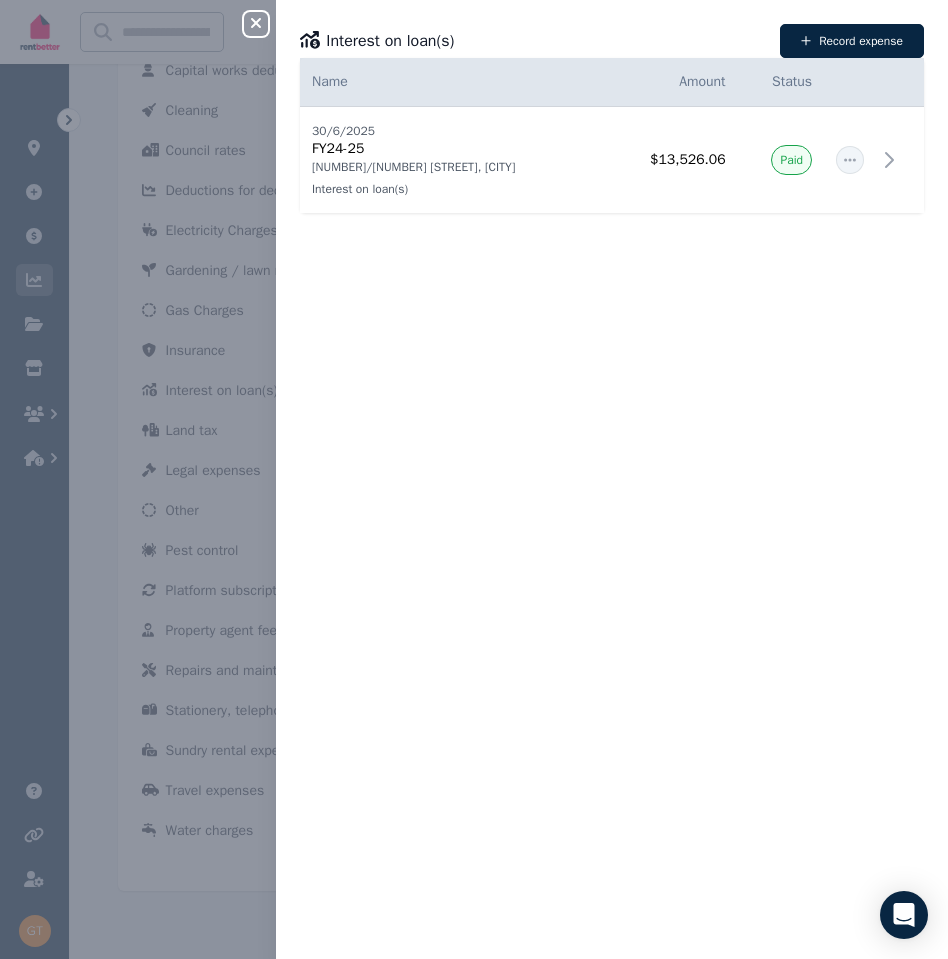 click 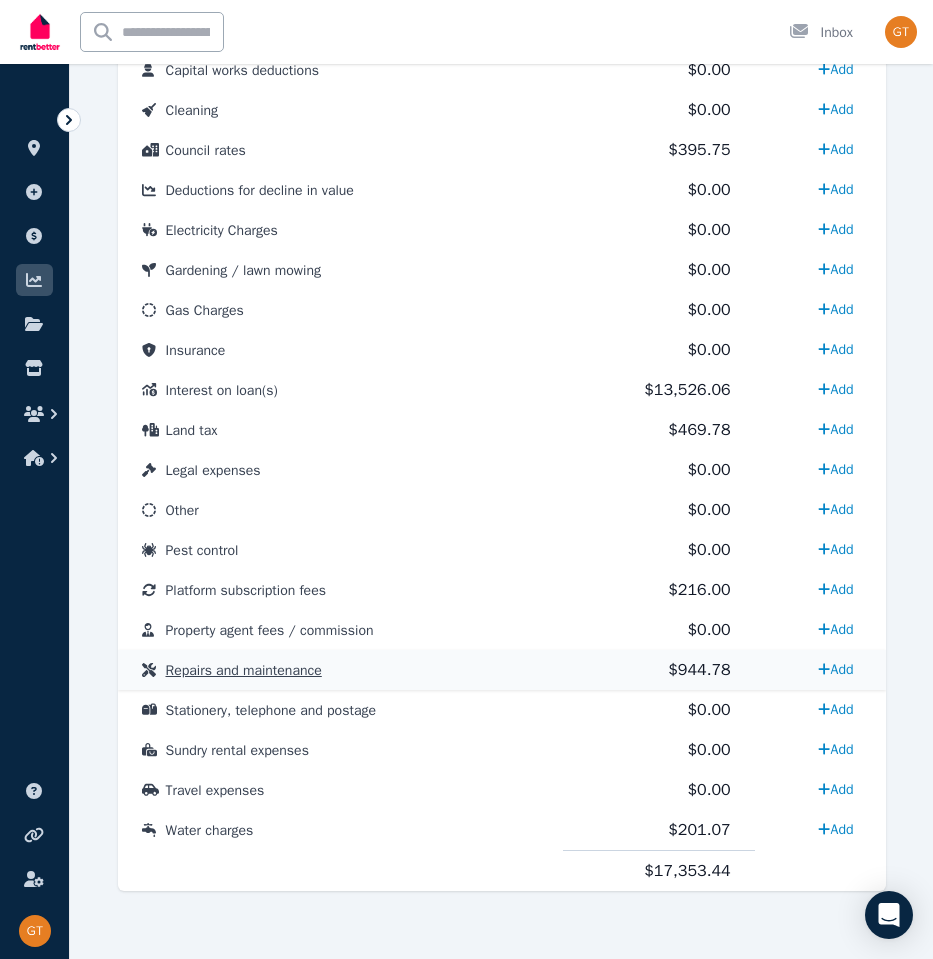 click on "Repairs and maintenance" at bounding box center (244, 670) 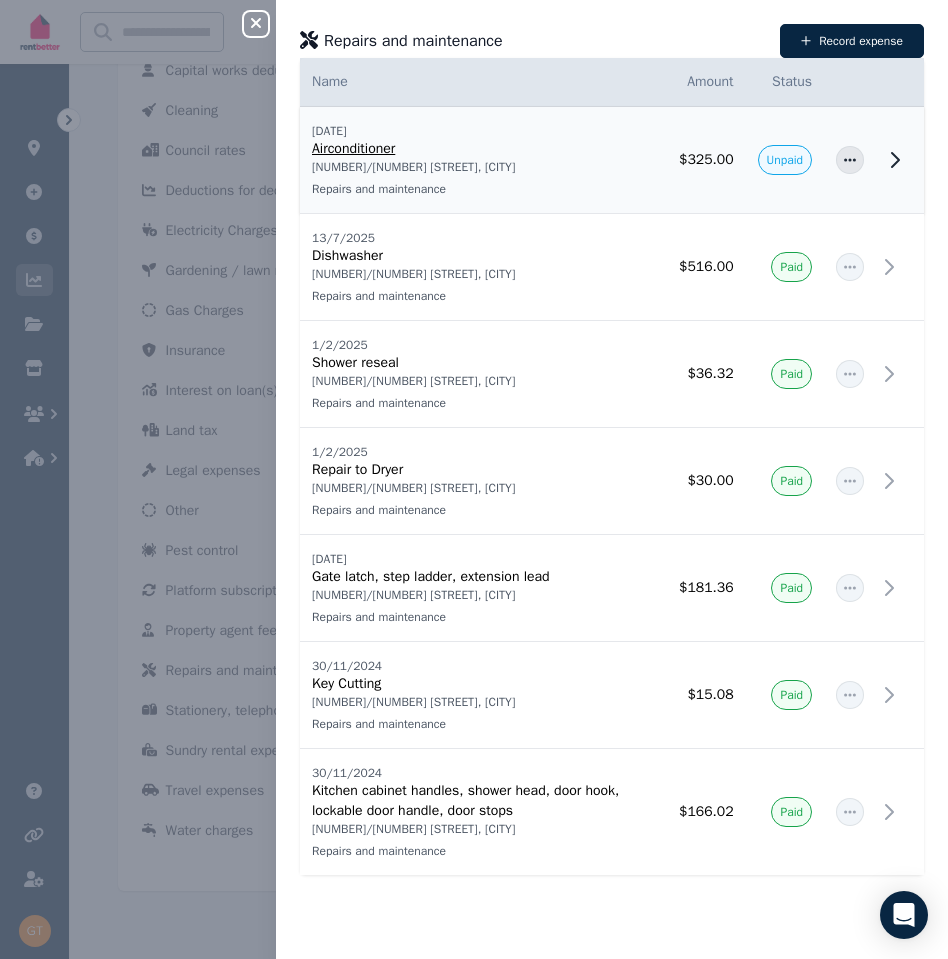 click on "Unpaid" at bounding box center (785, 160) 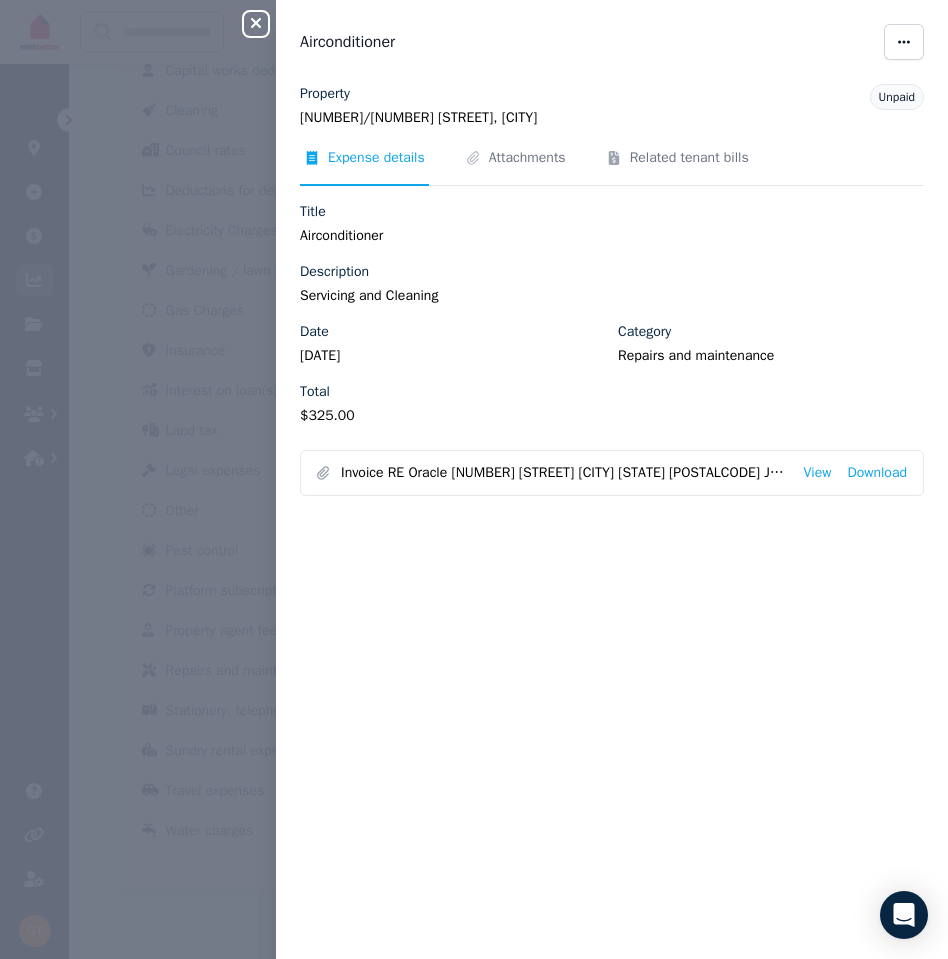 click on "Unpaid" at bounding box center (897, 97) 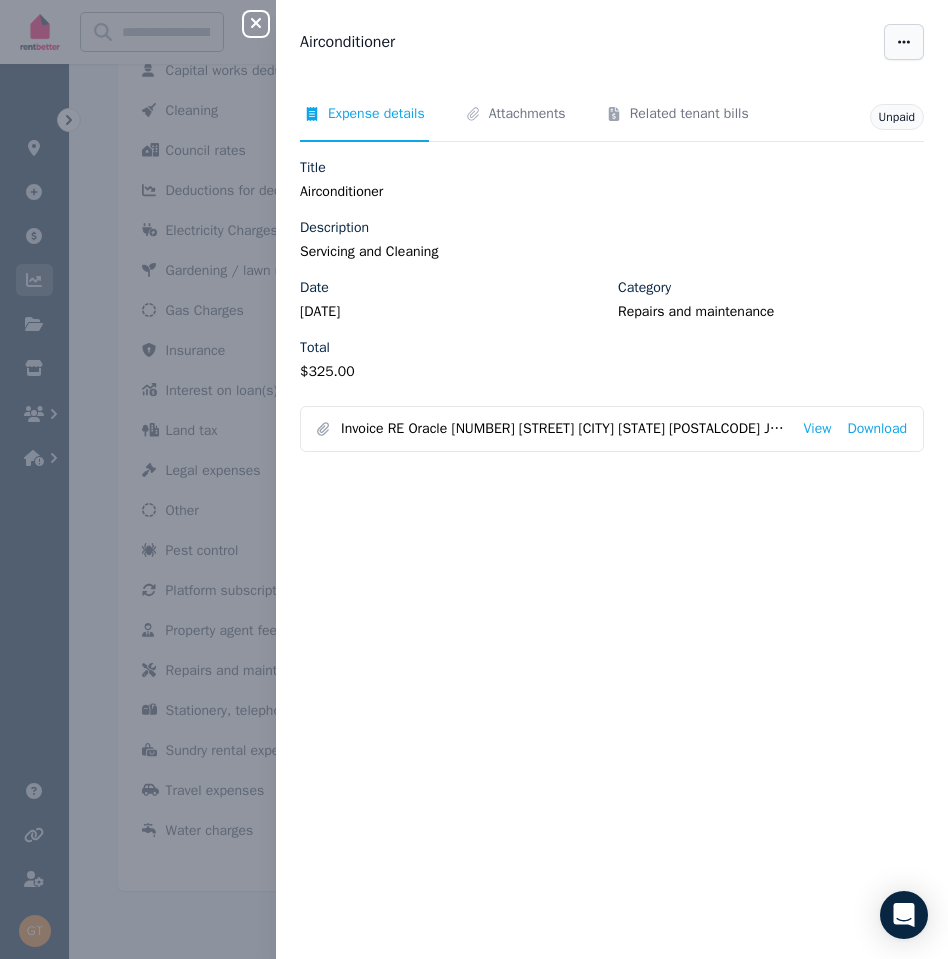 click 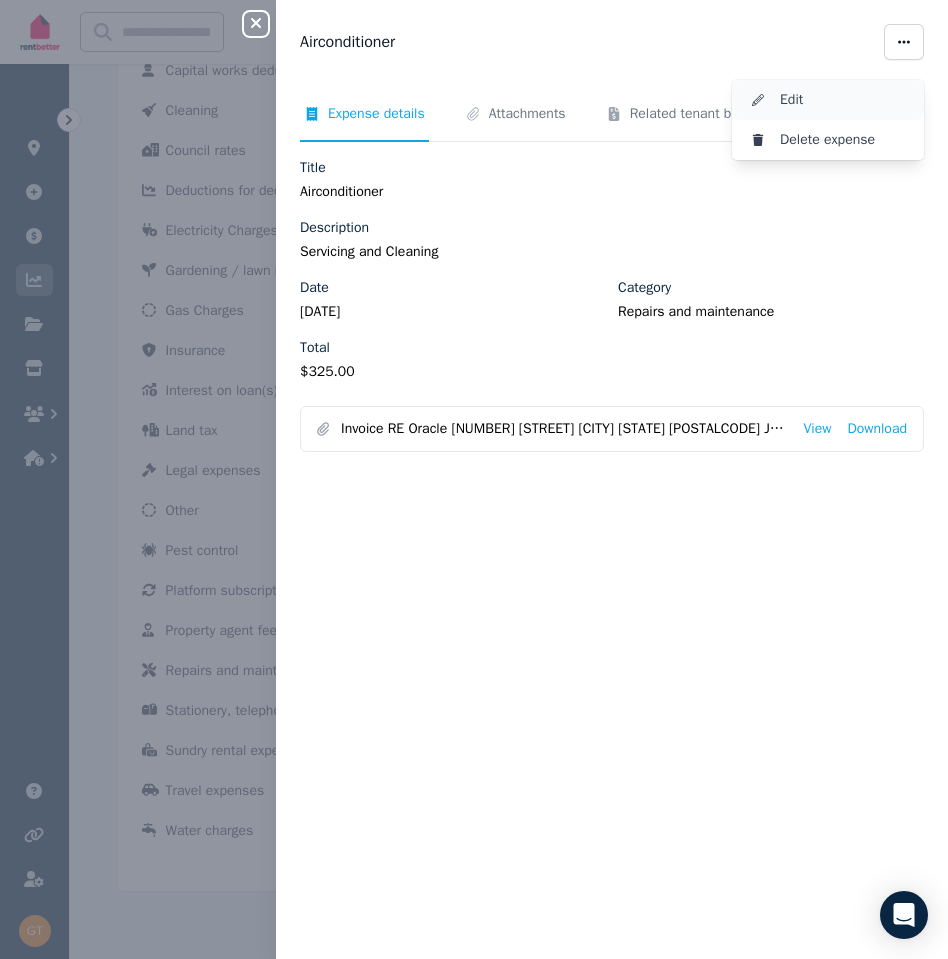 click on "Edit" at bounding box center [828, 100] 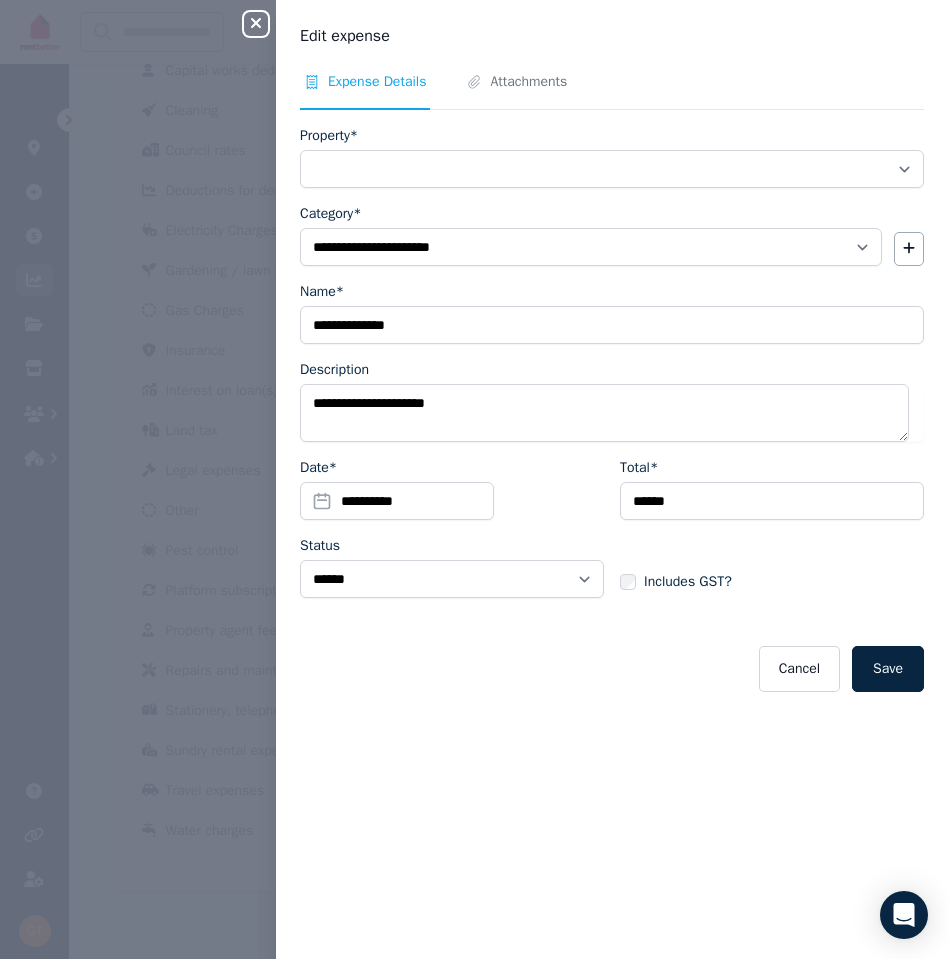 select on "**********" 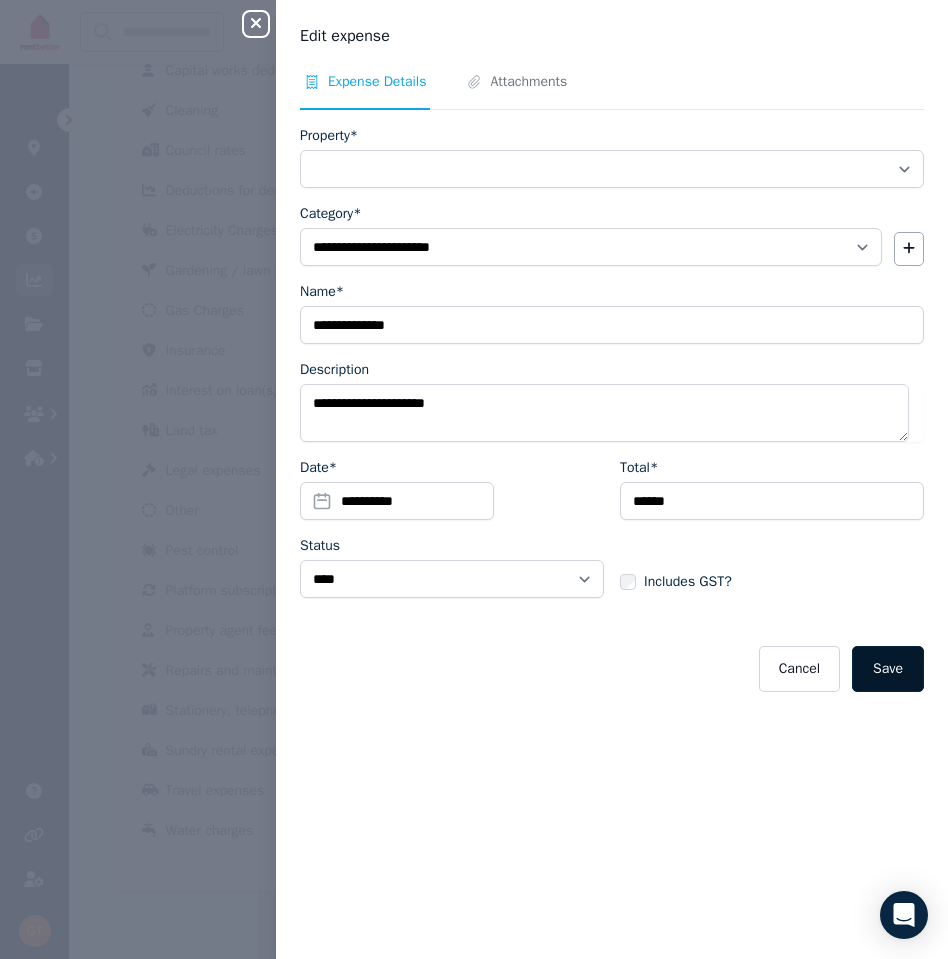 click on "Save" at bounding box center (888, 669) 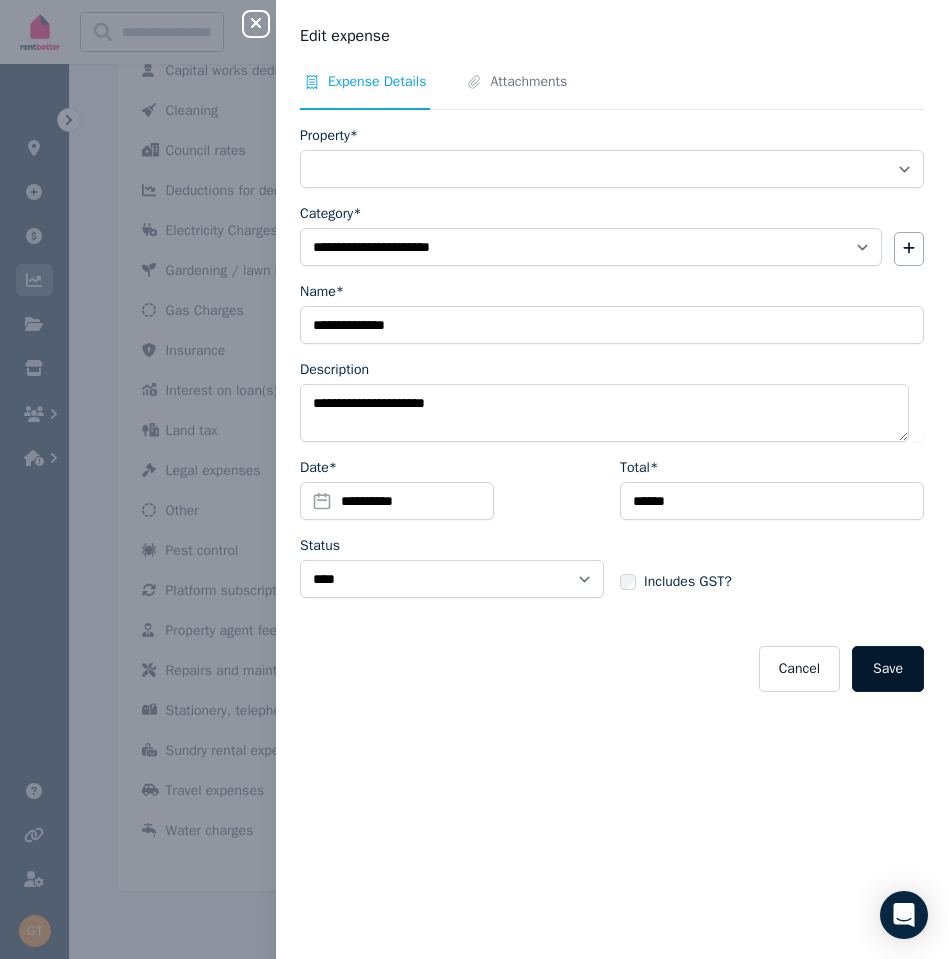 click on "Save" at bounding box center [888, 669] 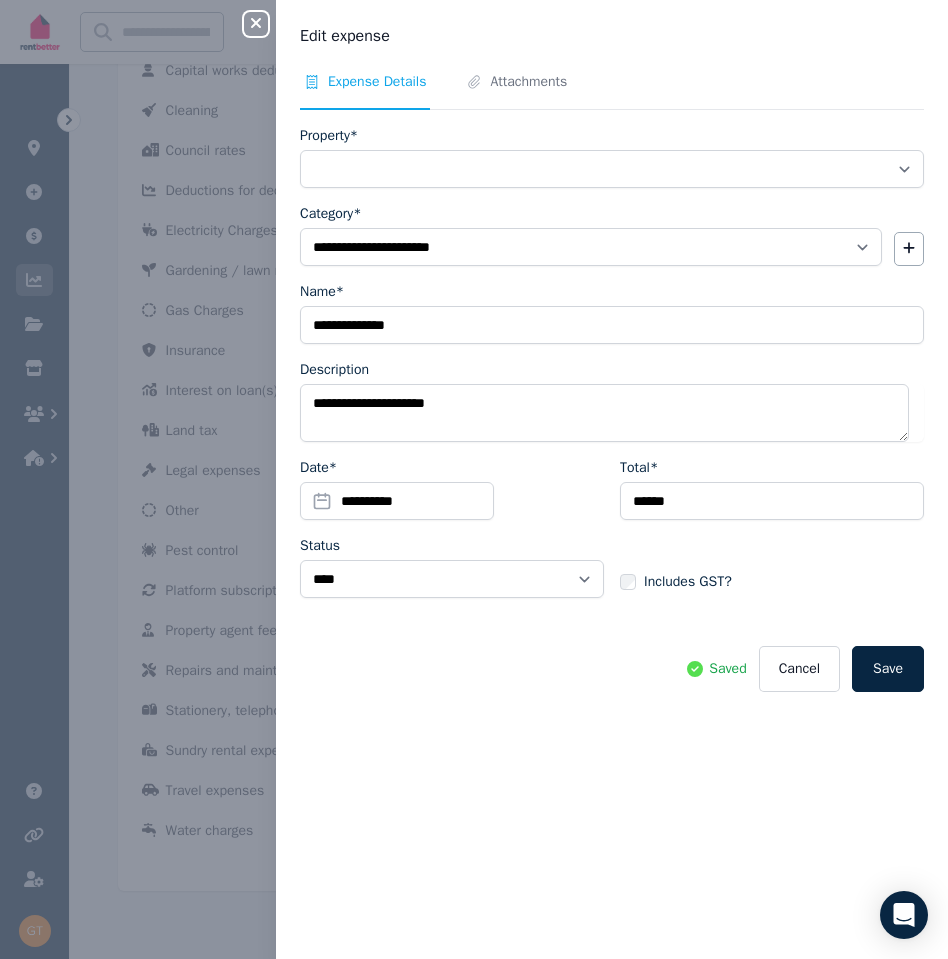 click 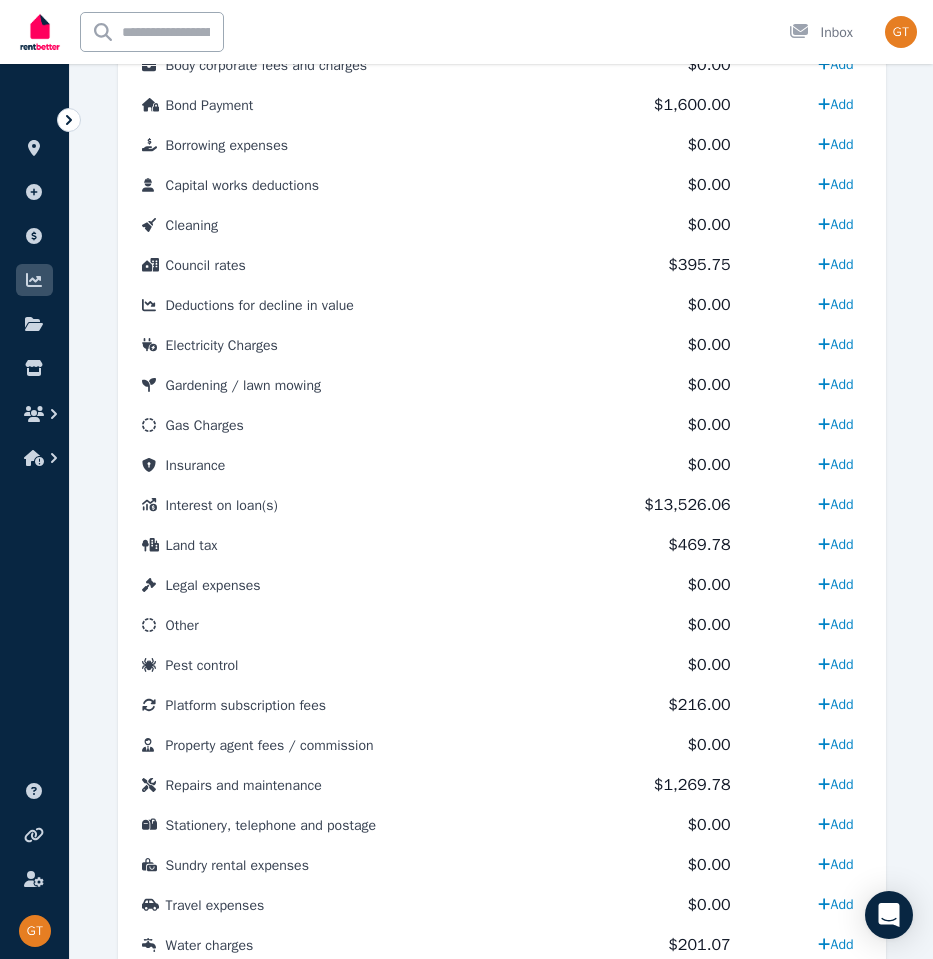 scroll, scrollTop: 1234, scrollLeft: 0, axis: vertical 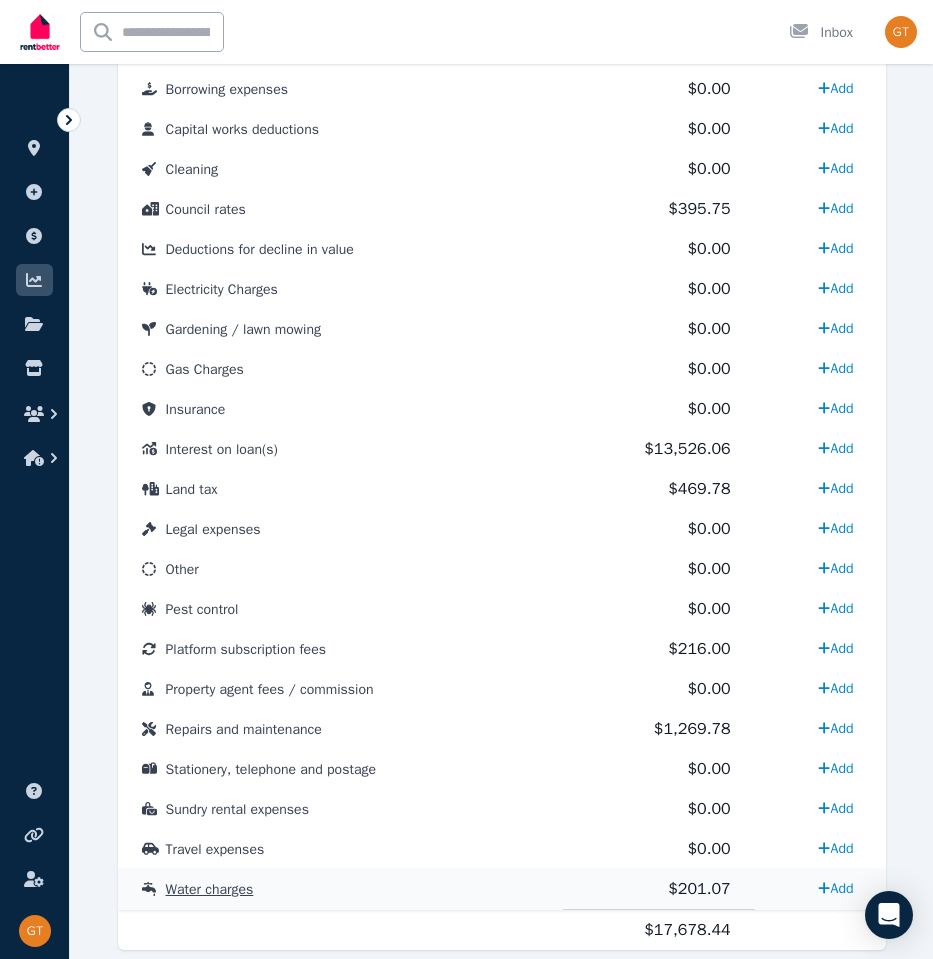click on "Water charges" at bounding box center (210, 889) 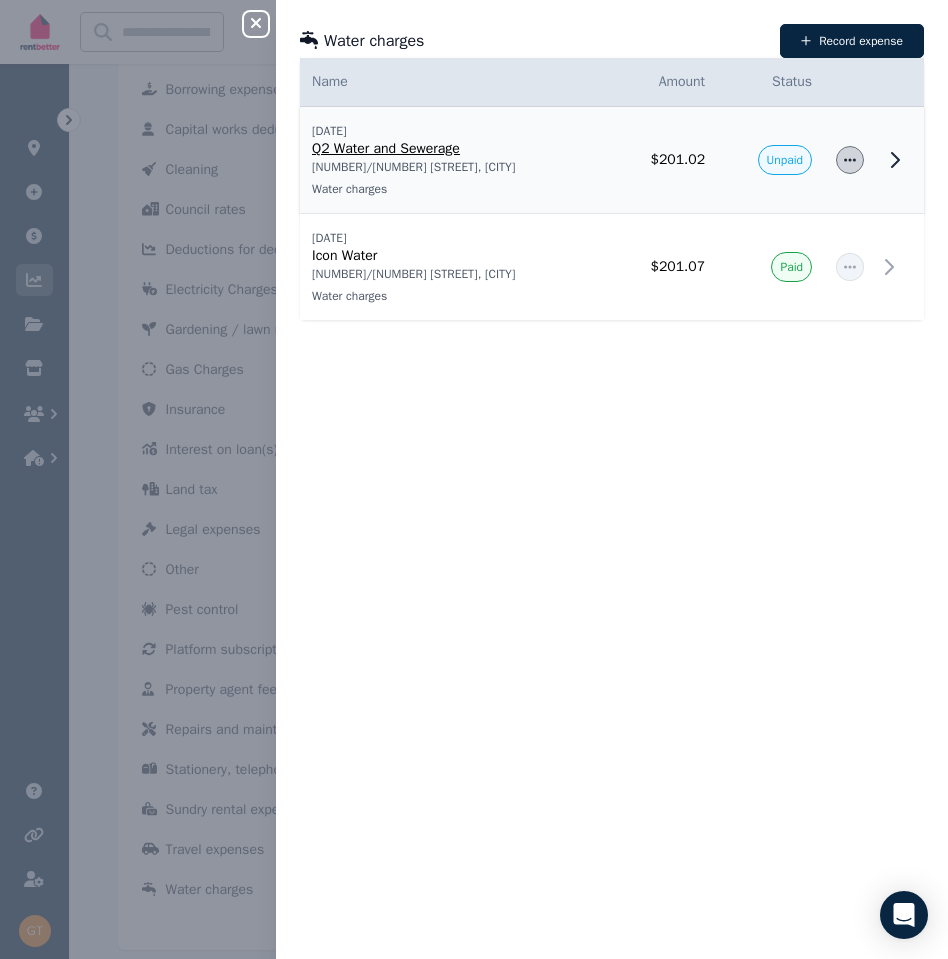 click 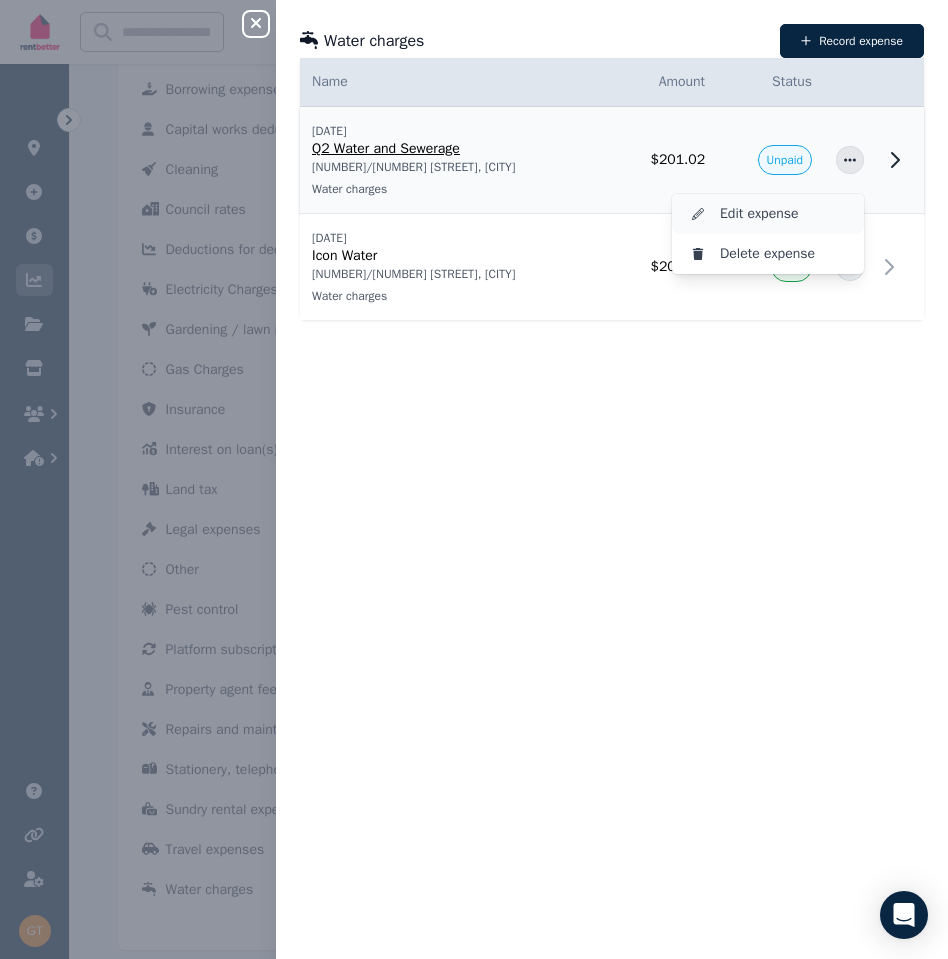 click on "Edit expense" at bounding box center (784, 214) 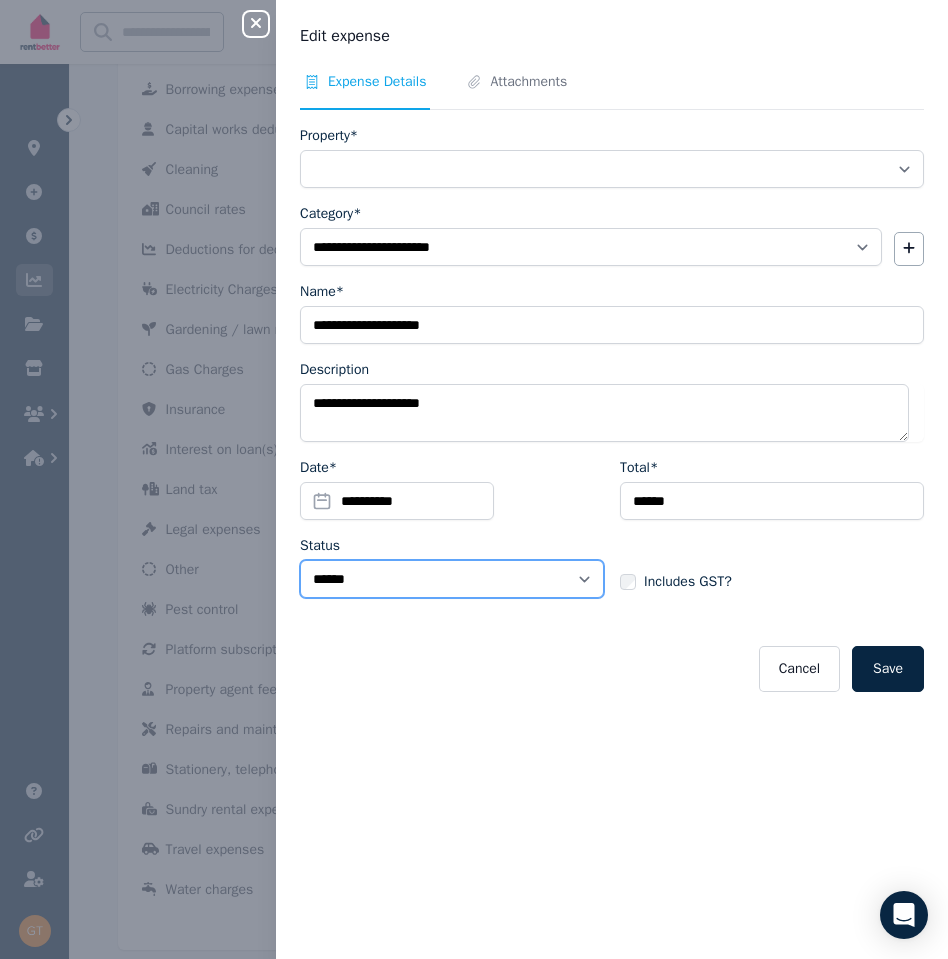 select on "**********" 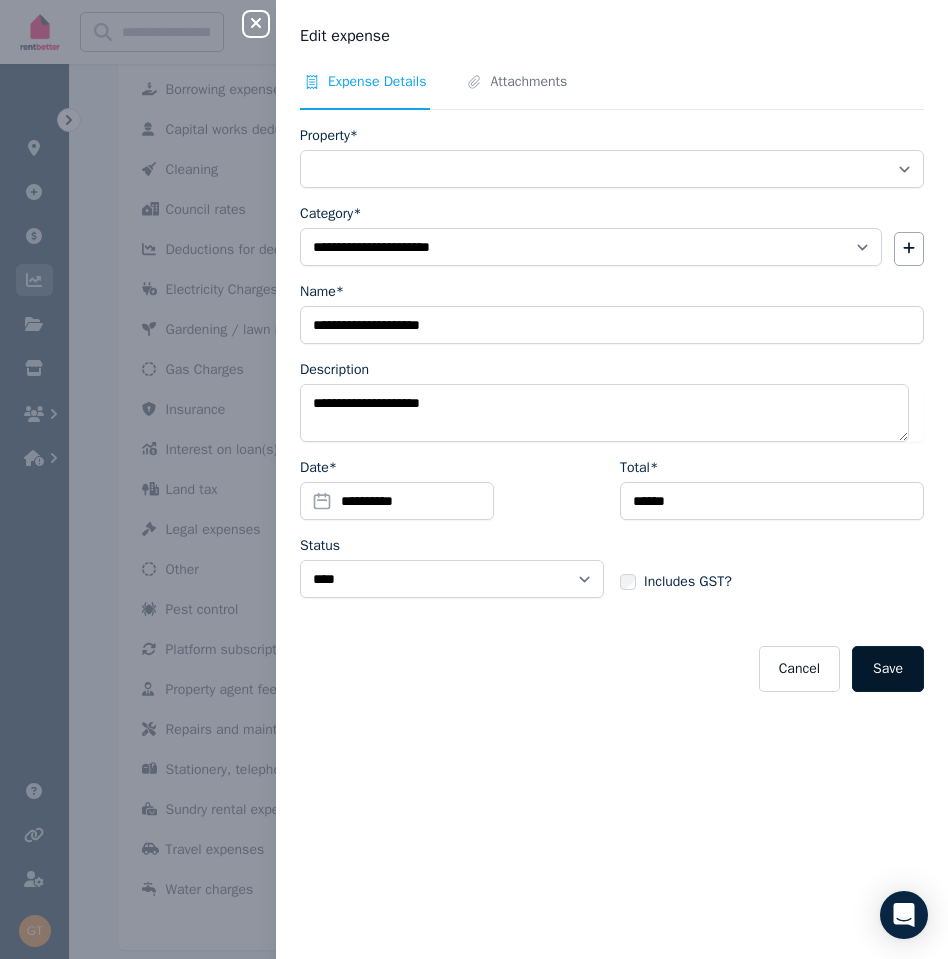 click on "Save" at bounding box center (888, 669) 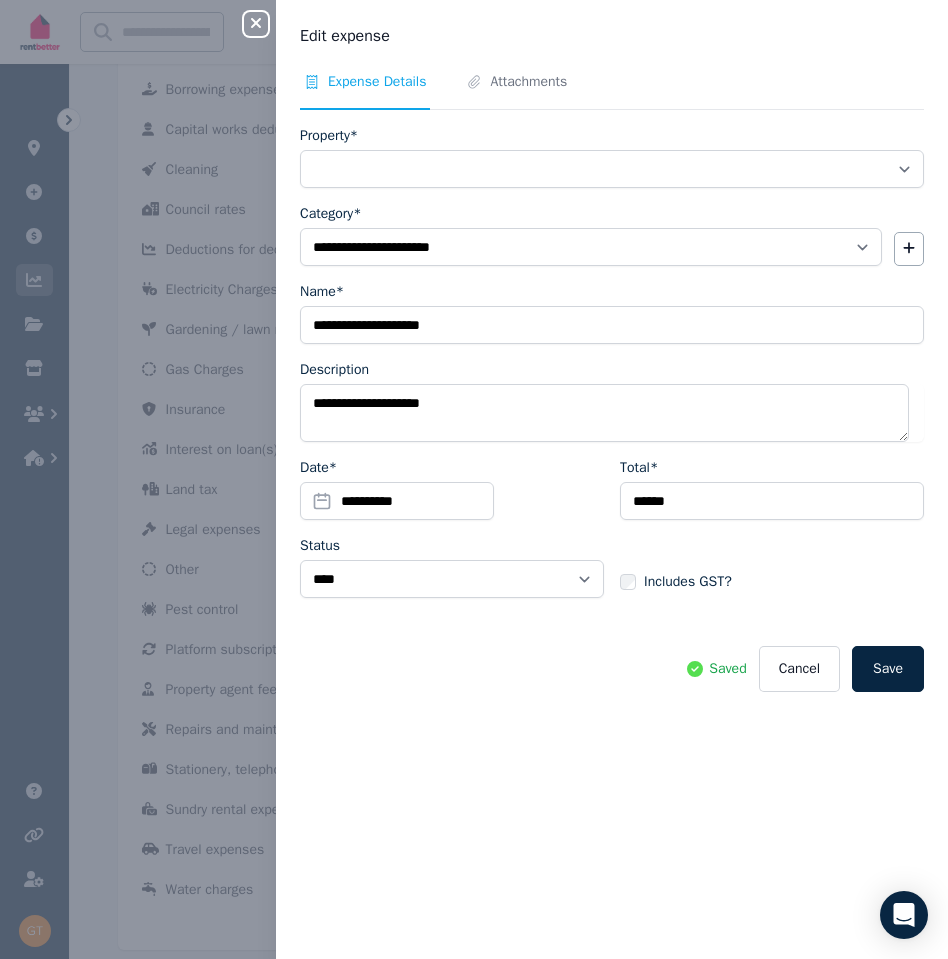click 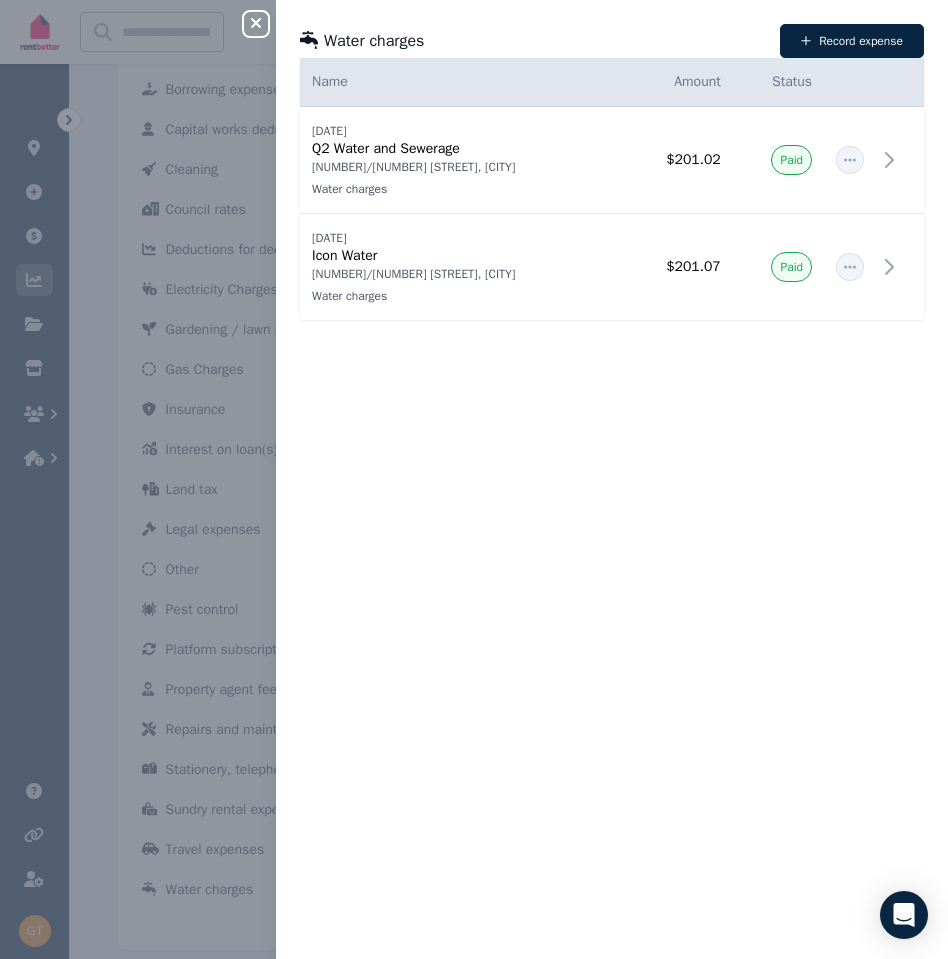 click 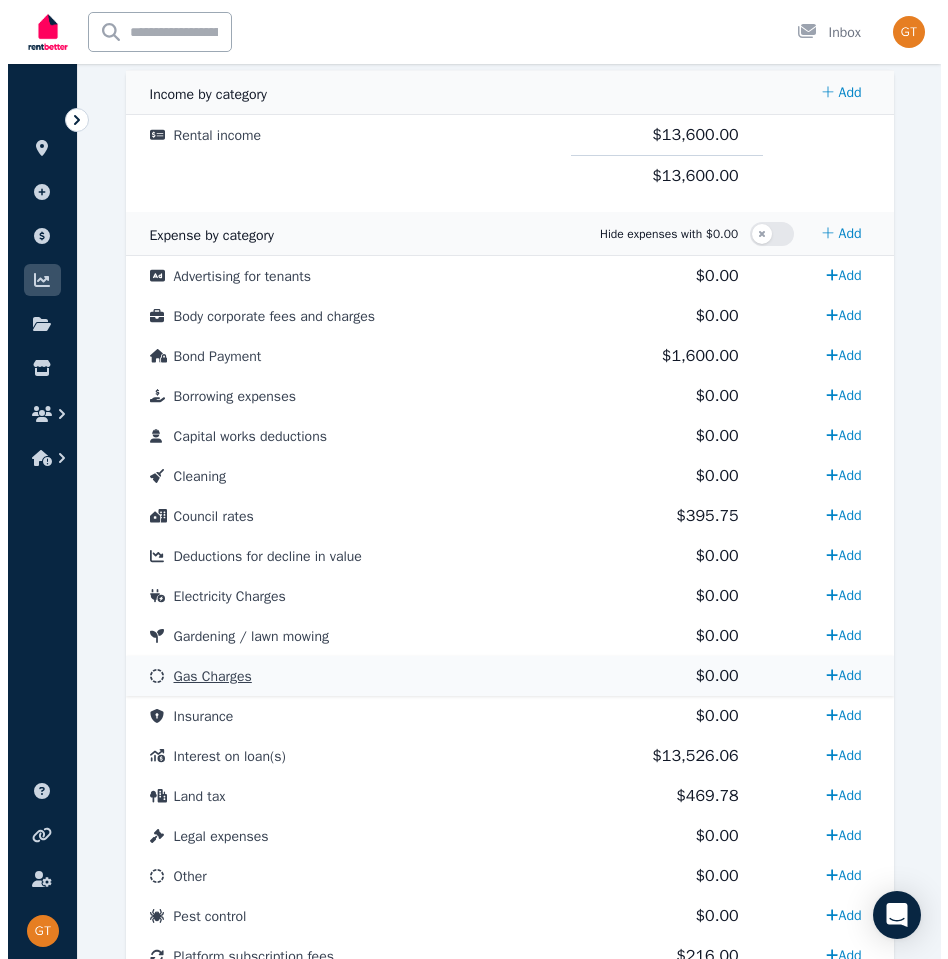 scroll, scrollTop: 977, scrollLeft: 0, axis: vertical 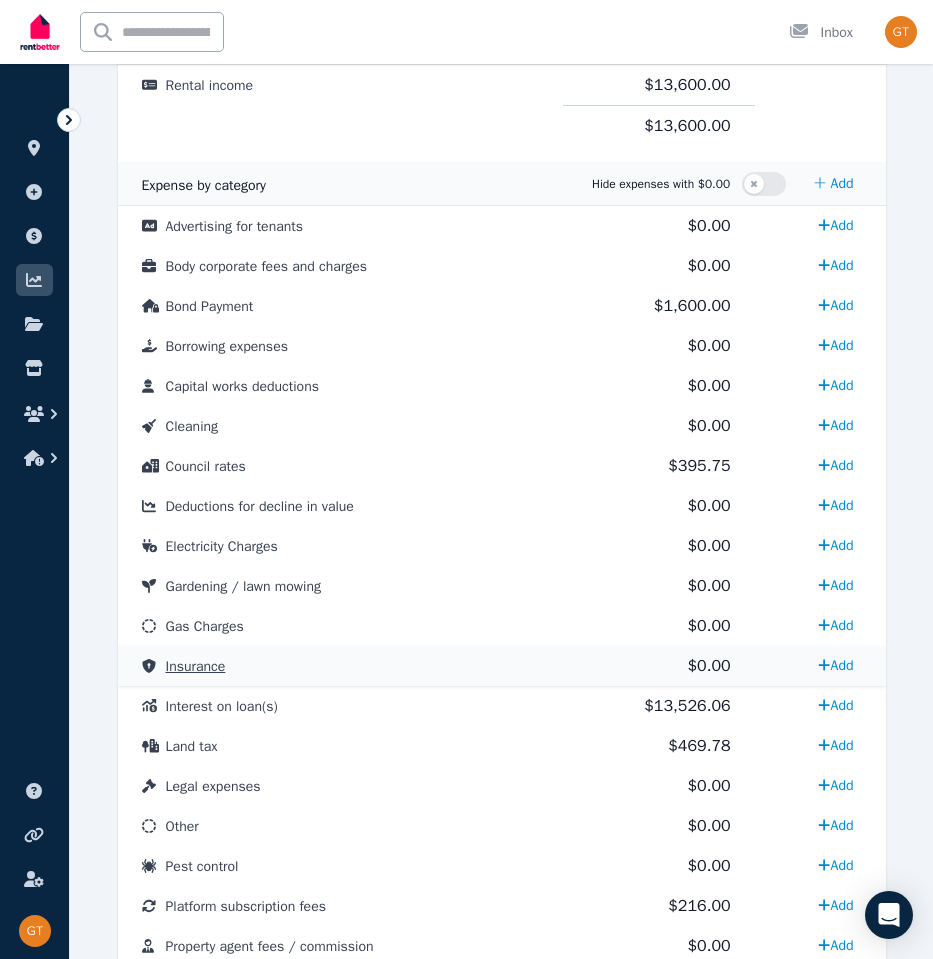 click on "Insurance" at bounding box center (196, 666) 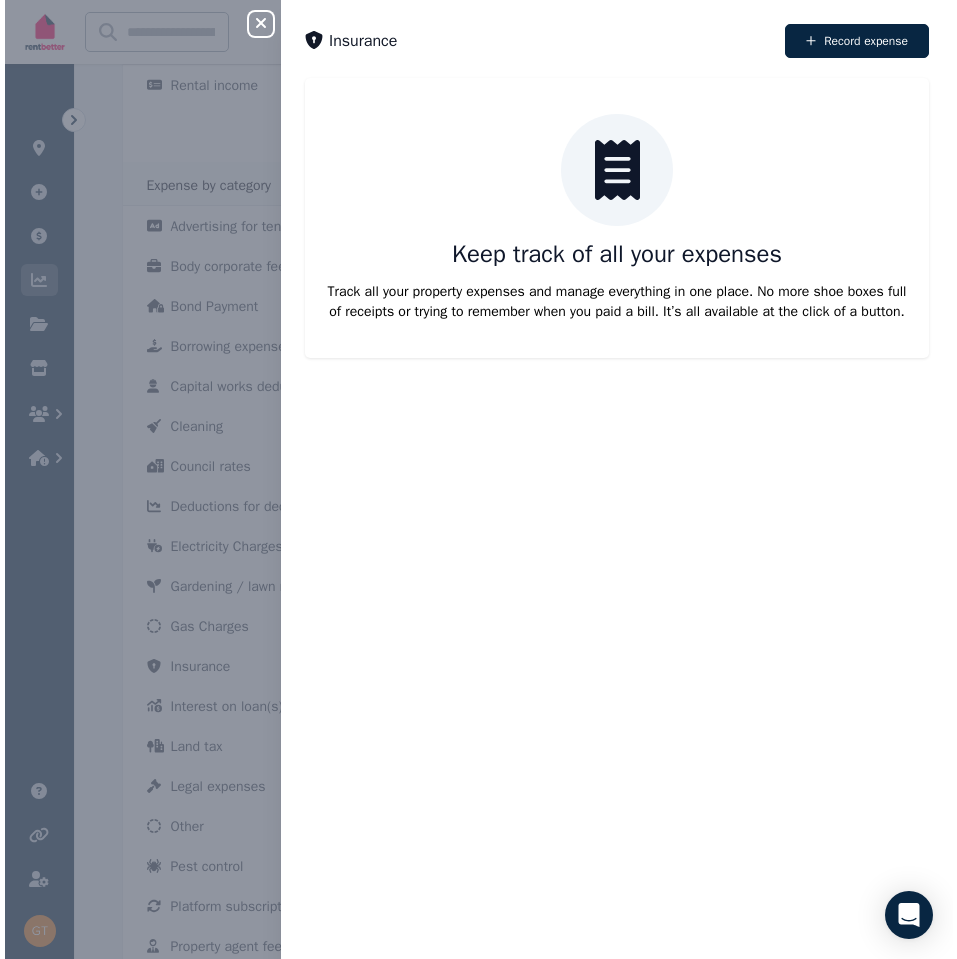 scroll, scrollTop: 792, scrollLeft: 0, axis: vertical 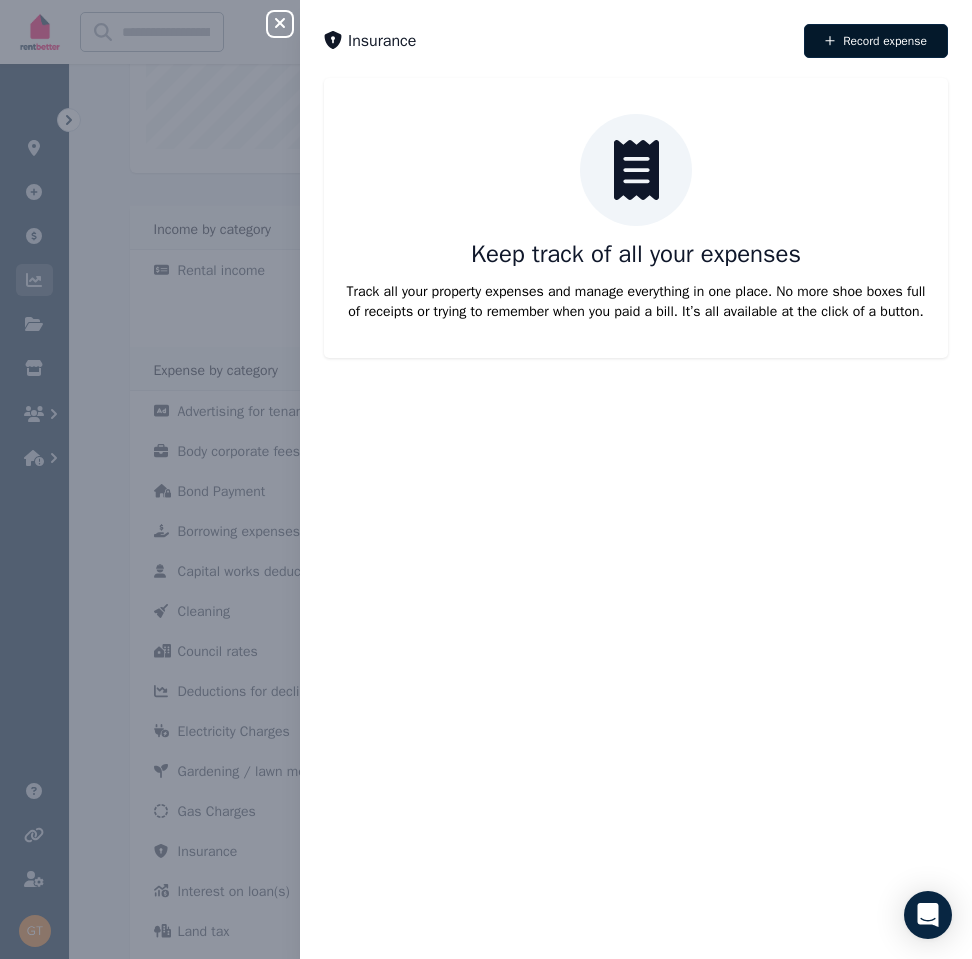 click on "Record expense" at bounding box center [876, 41] 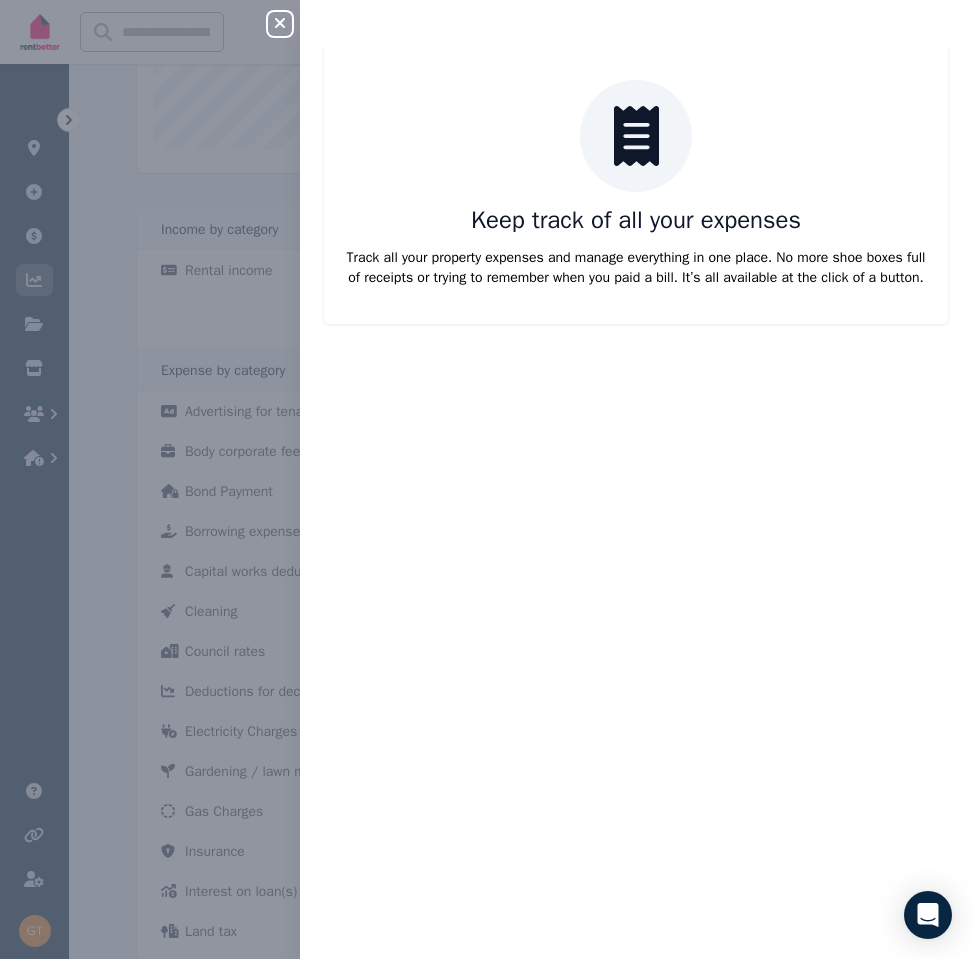 select on "**********" 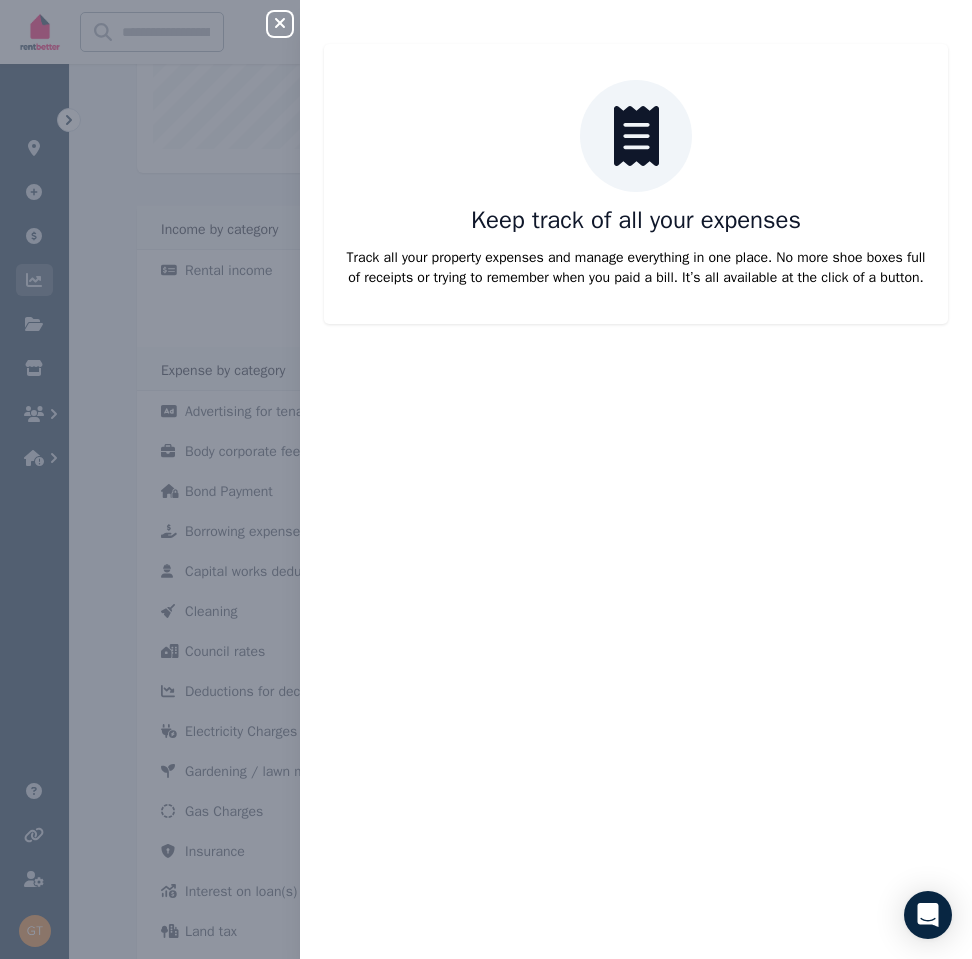 select on "**********" 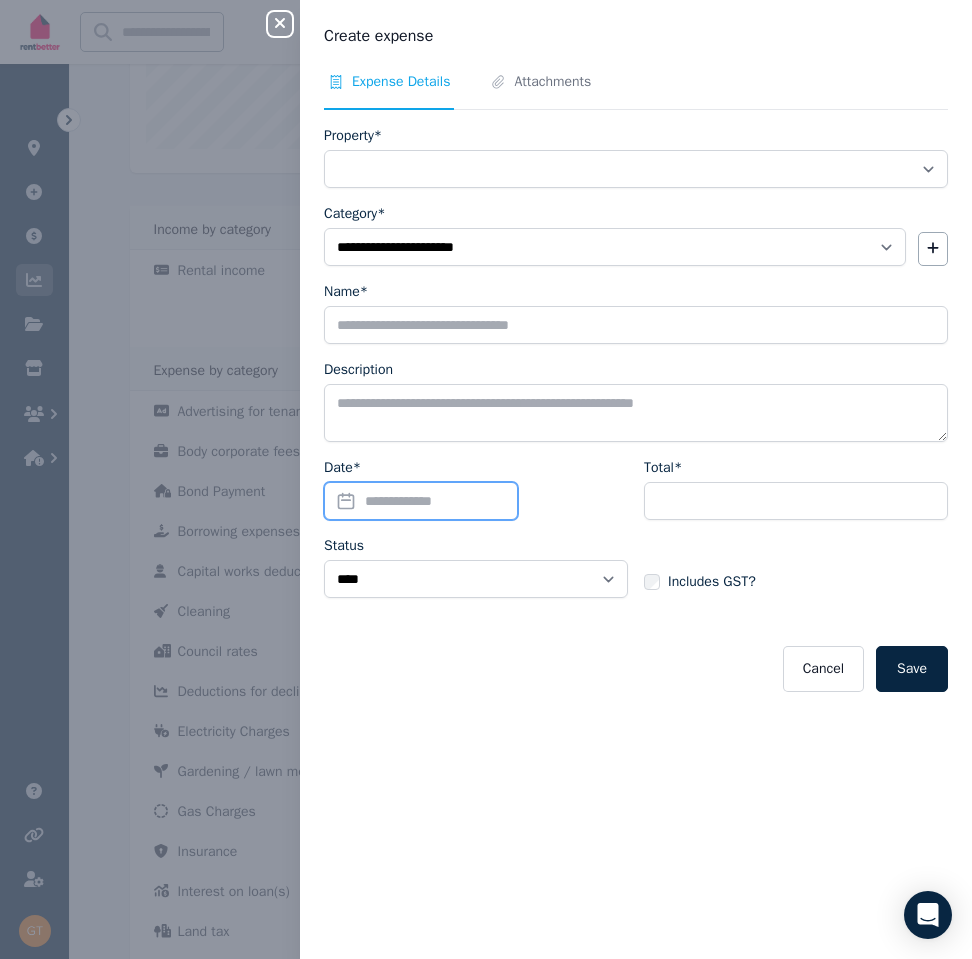 click on "Date*" at bounding box center (421, 501) 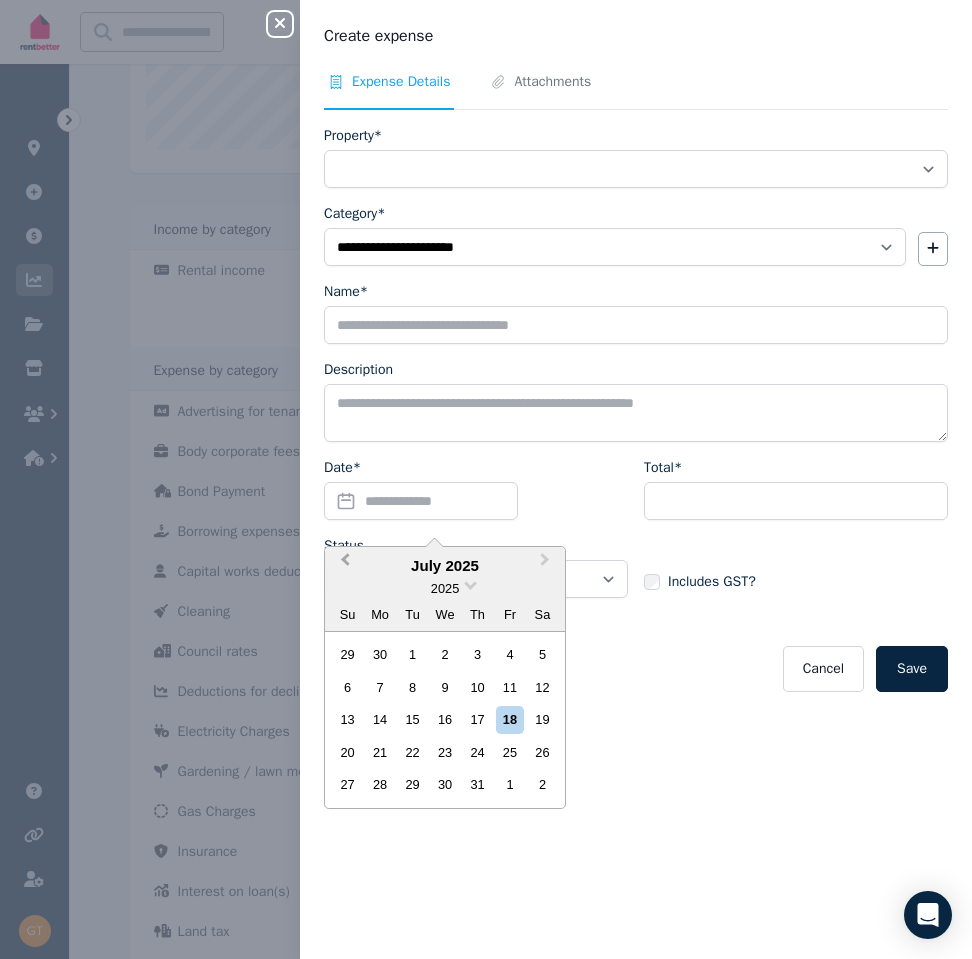 click on "Previous Month" at bounding box center (345, 564) 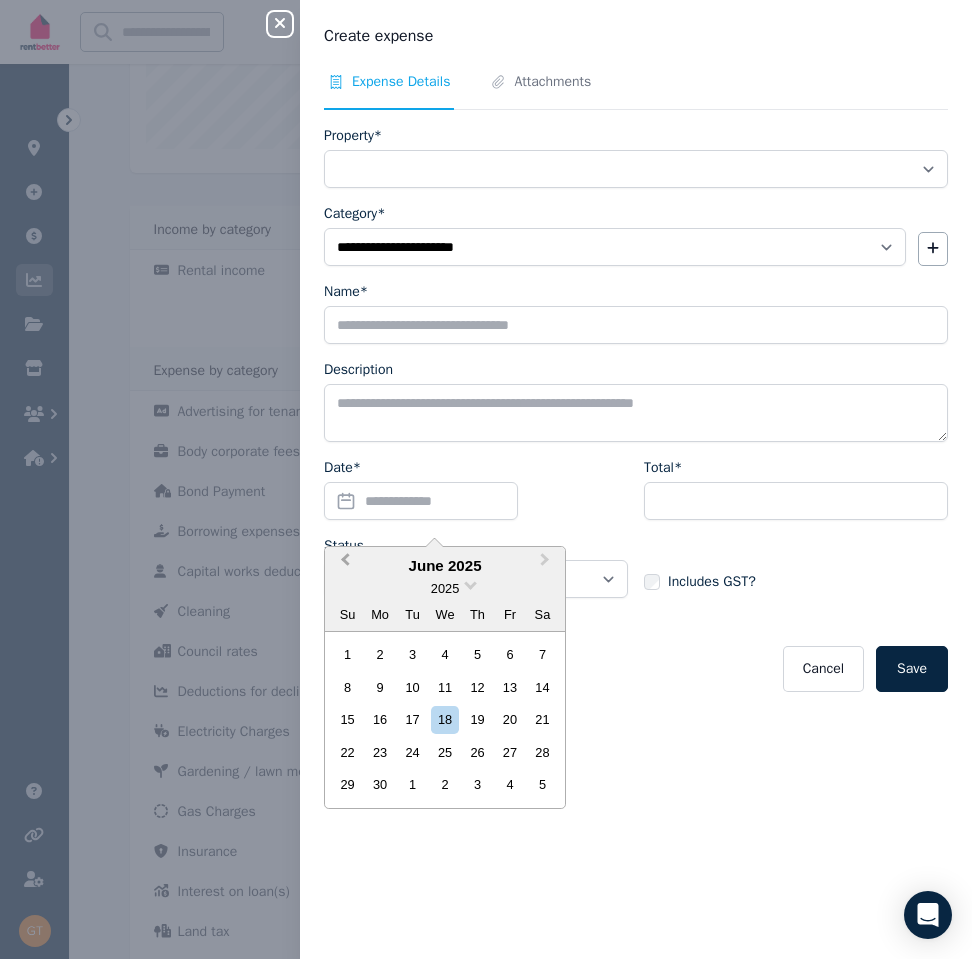click on "Previous Month" at bounding box center (345, 564) 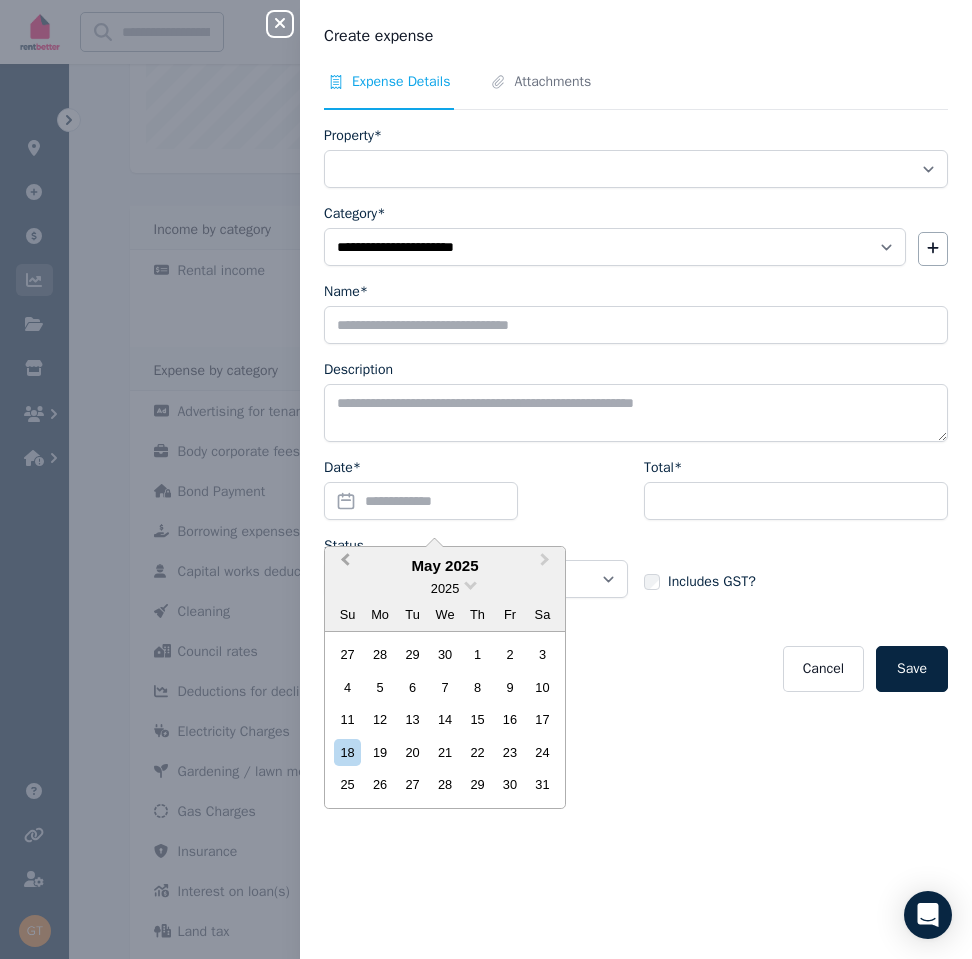 click on "Previous Month" at bounding box center [345, 564] 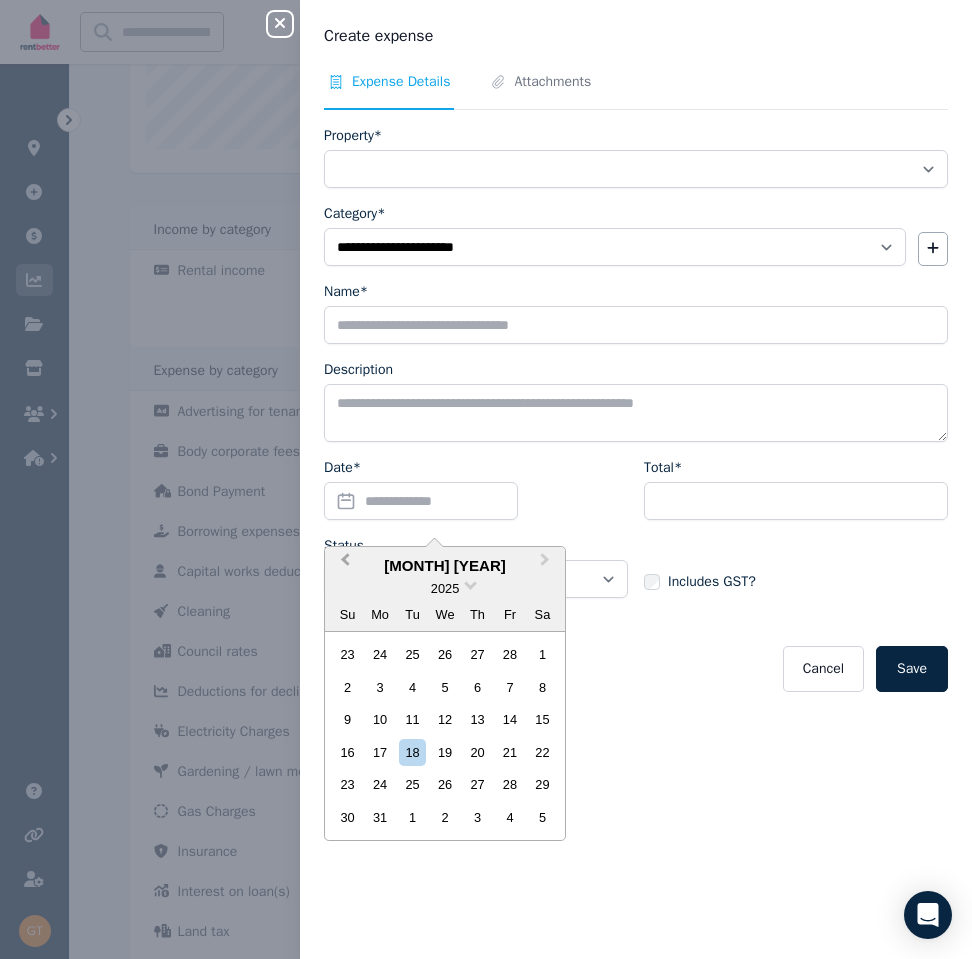 click on "Previous Month" at bounding box center [345, 564] 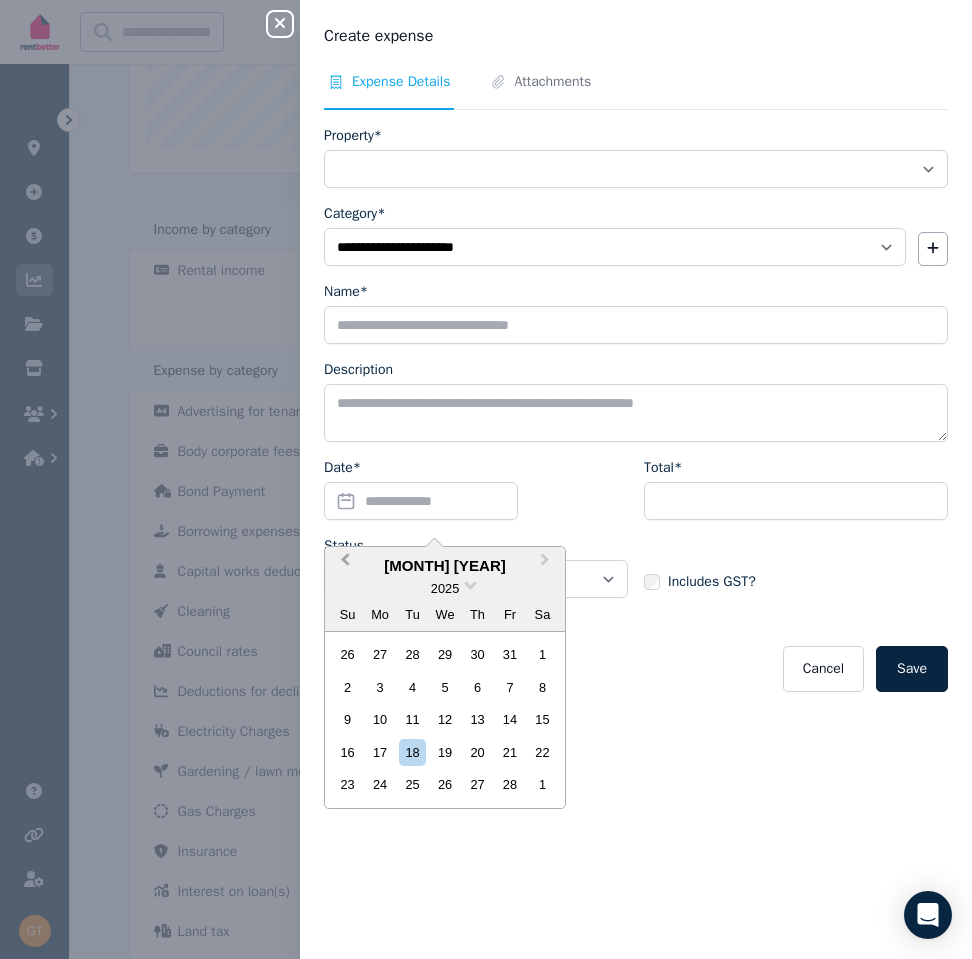 click on "Previous Month" at bounding box center [345, 564] 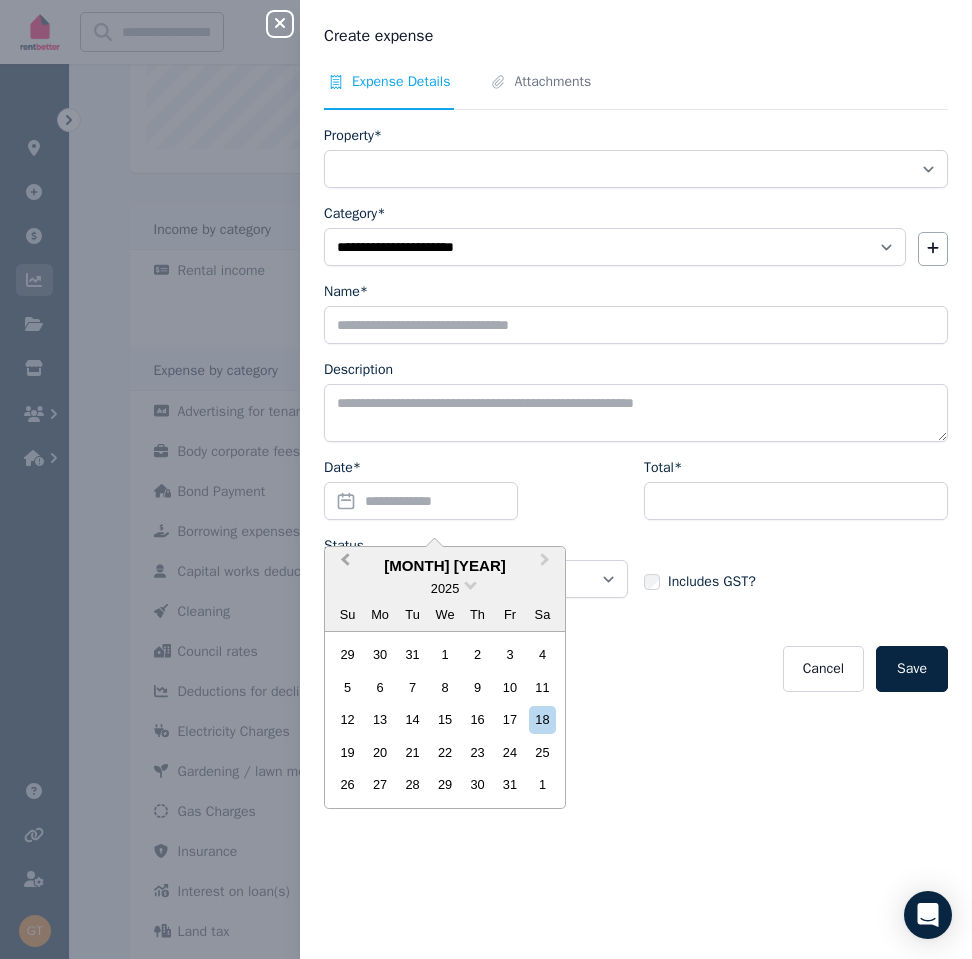 click on "Previous Month" at bounding box center [345, 564] 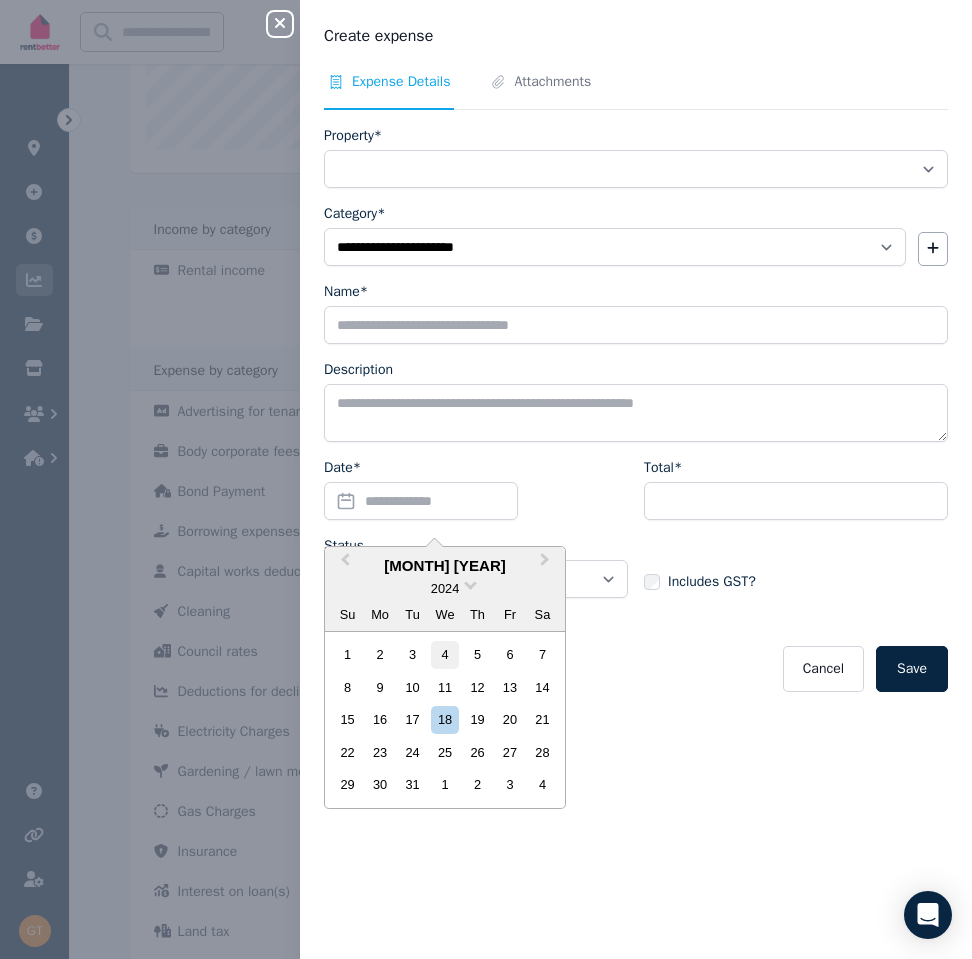click on "4" at bounding box center (444, 654) 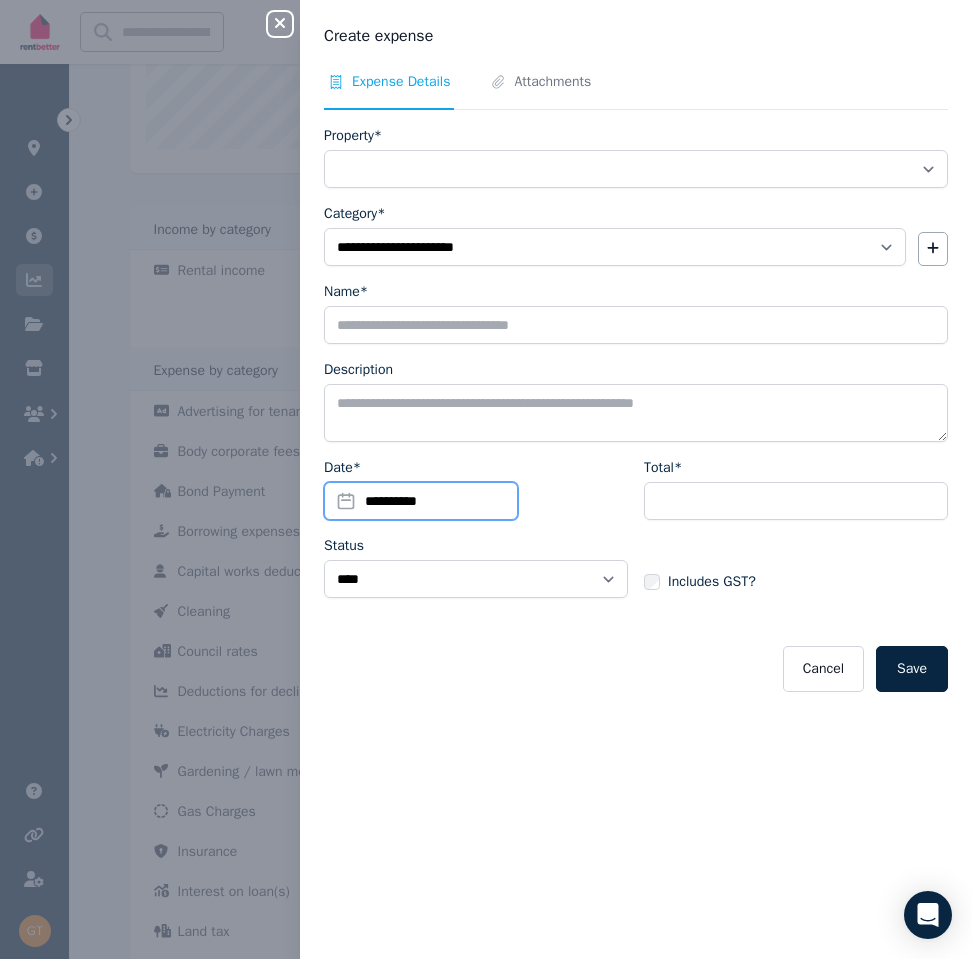 click on "**********" at bounding box center (421, 501) 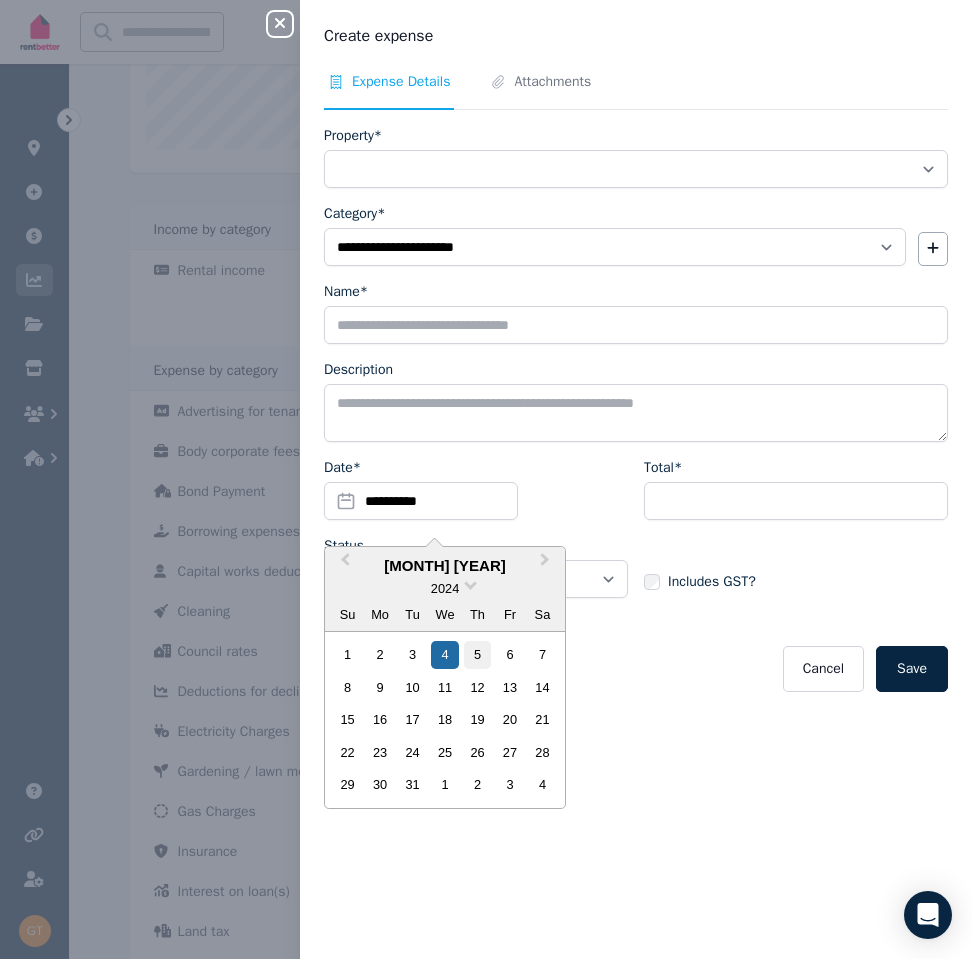 click on "5" at bounding box center (477, 654) 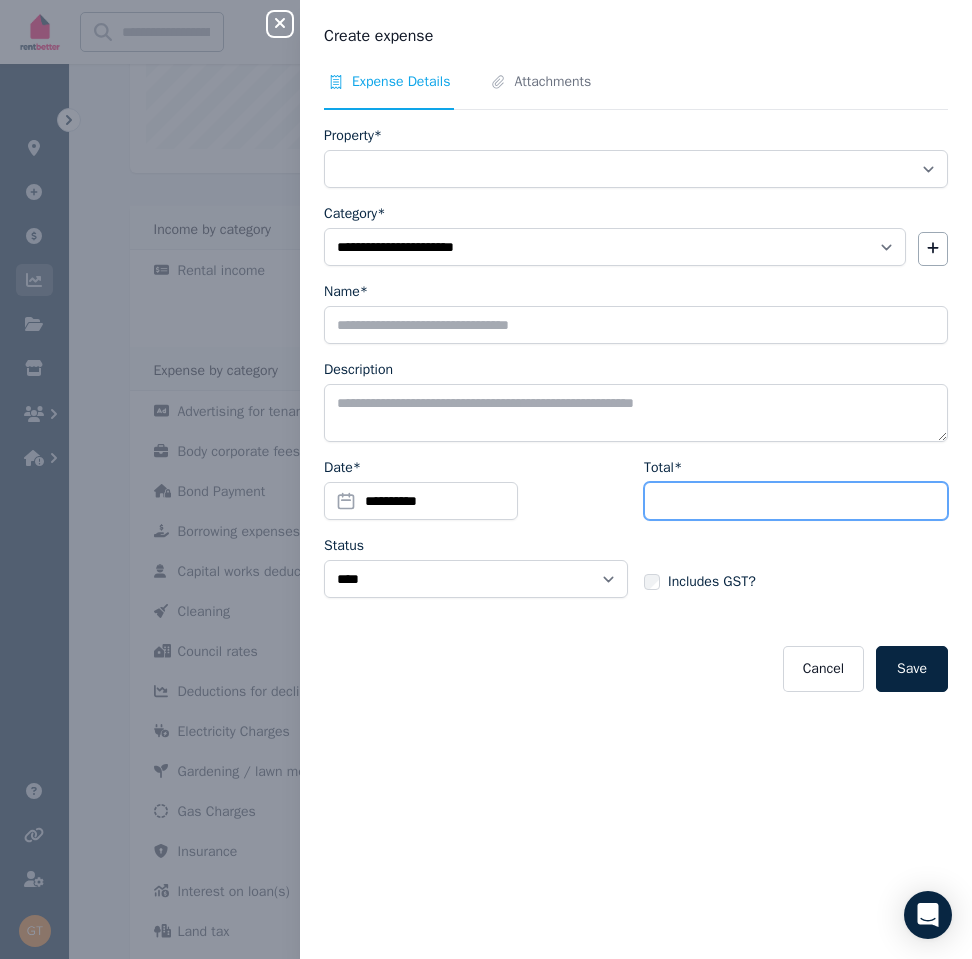 click on "Total*" at bounding box center (796, 501) 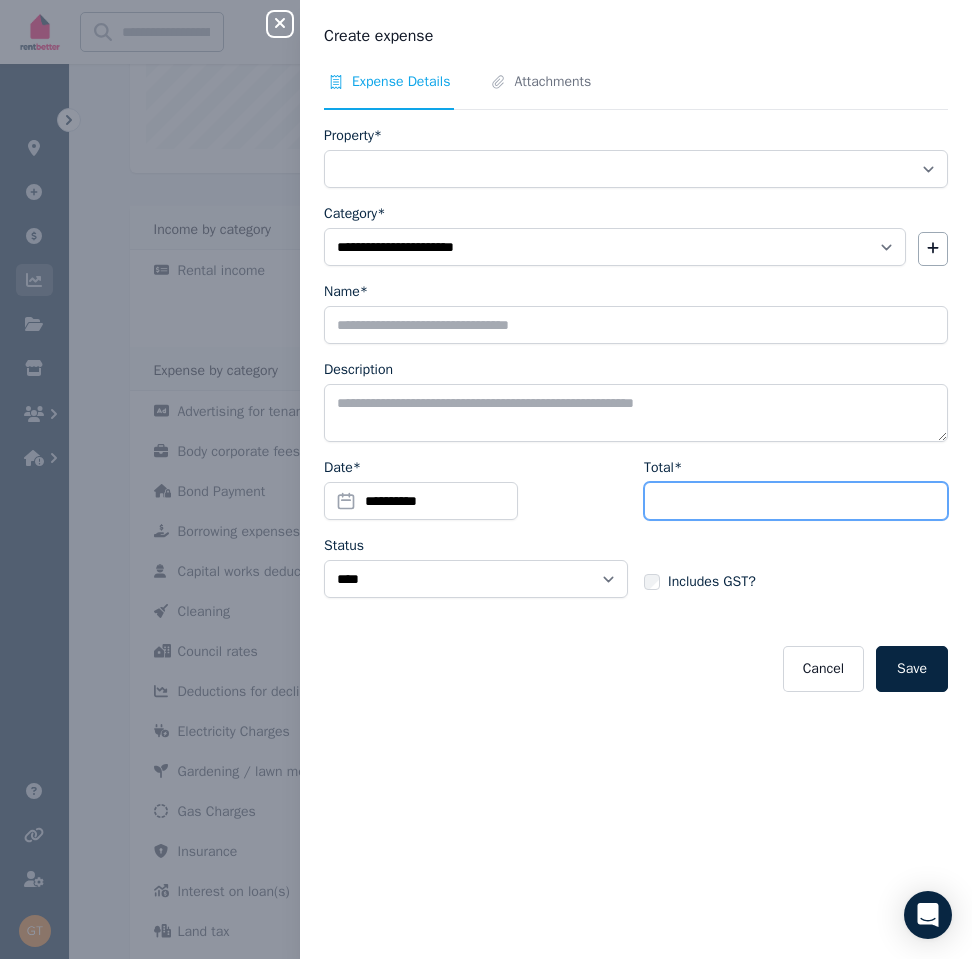 paste on "*******" 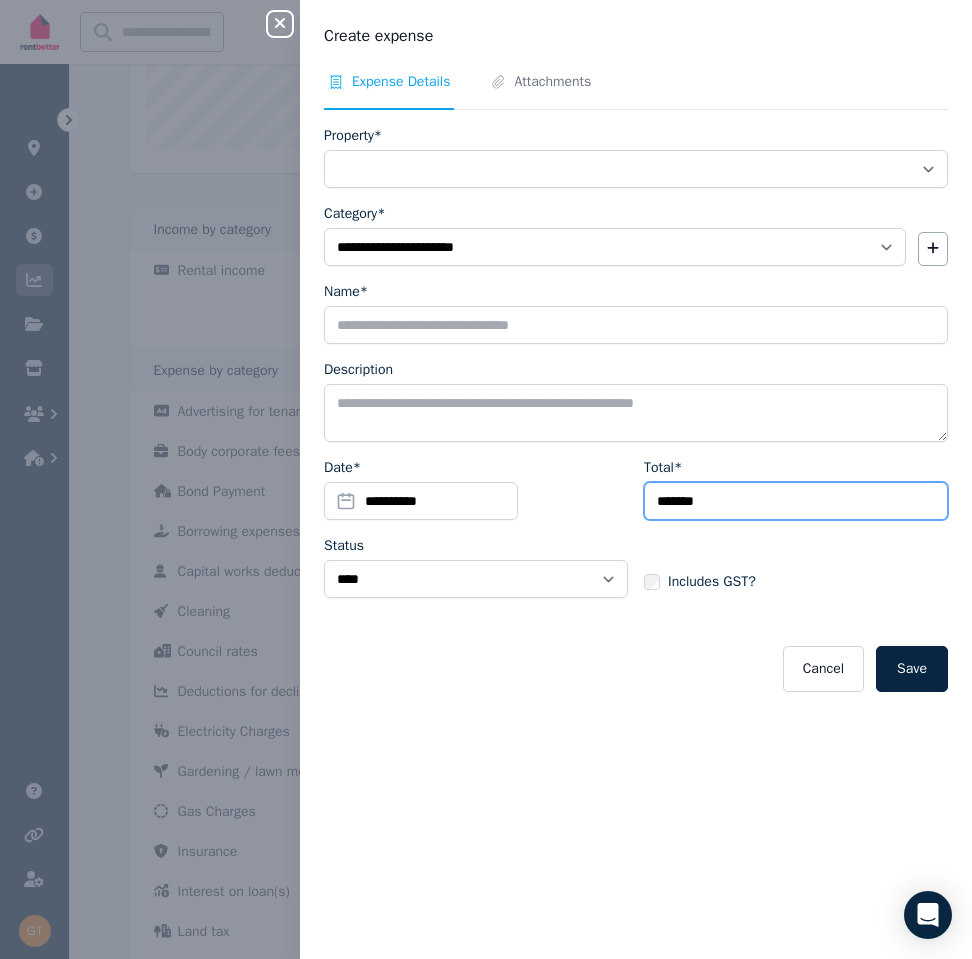 type on "*******" 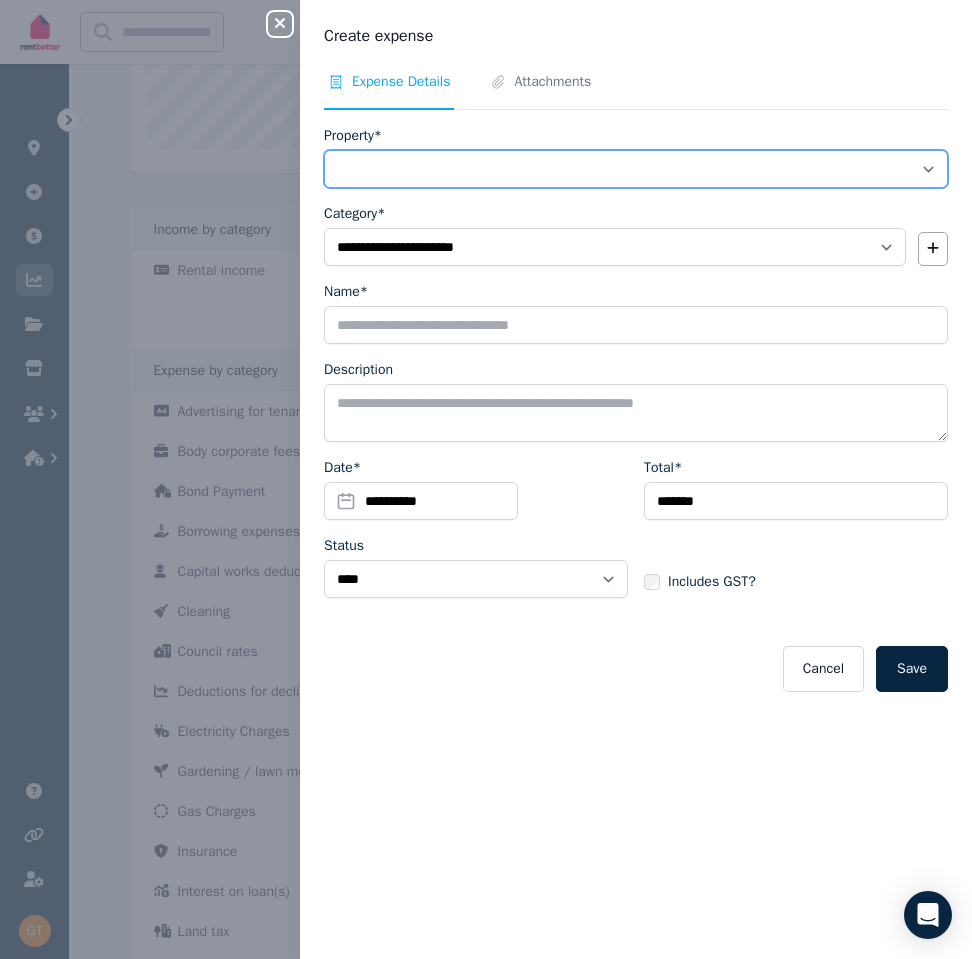 select on "**********" 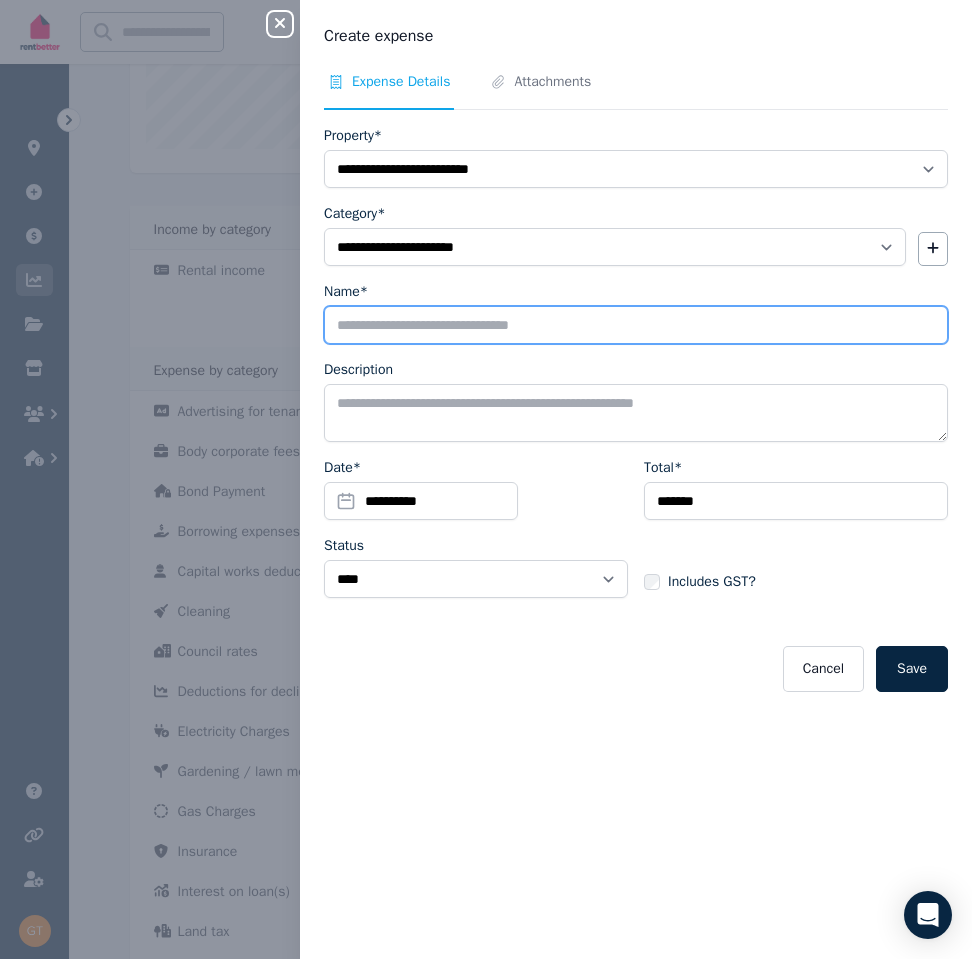 click on "Name*" at bounding box center (636, 325) 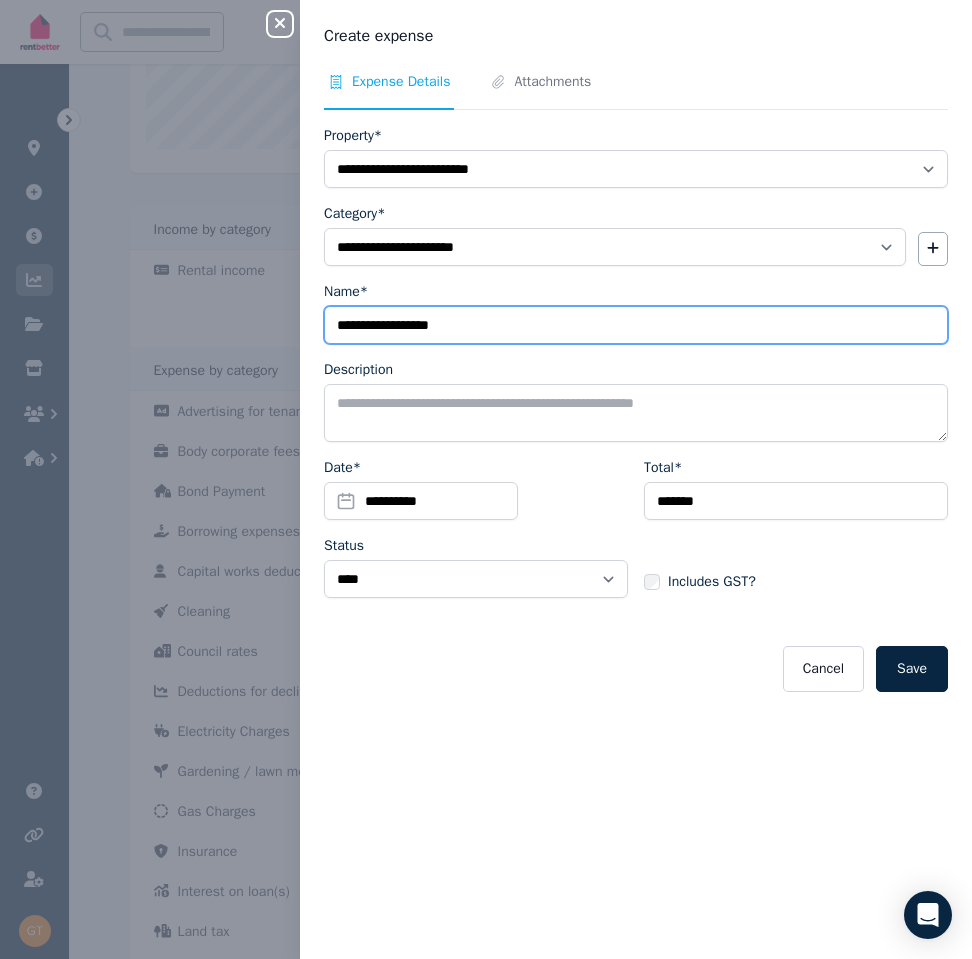 type on "**********" 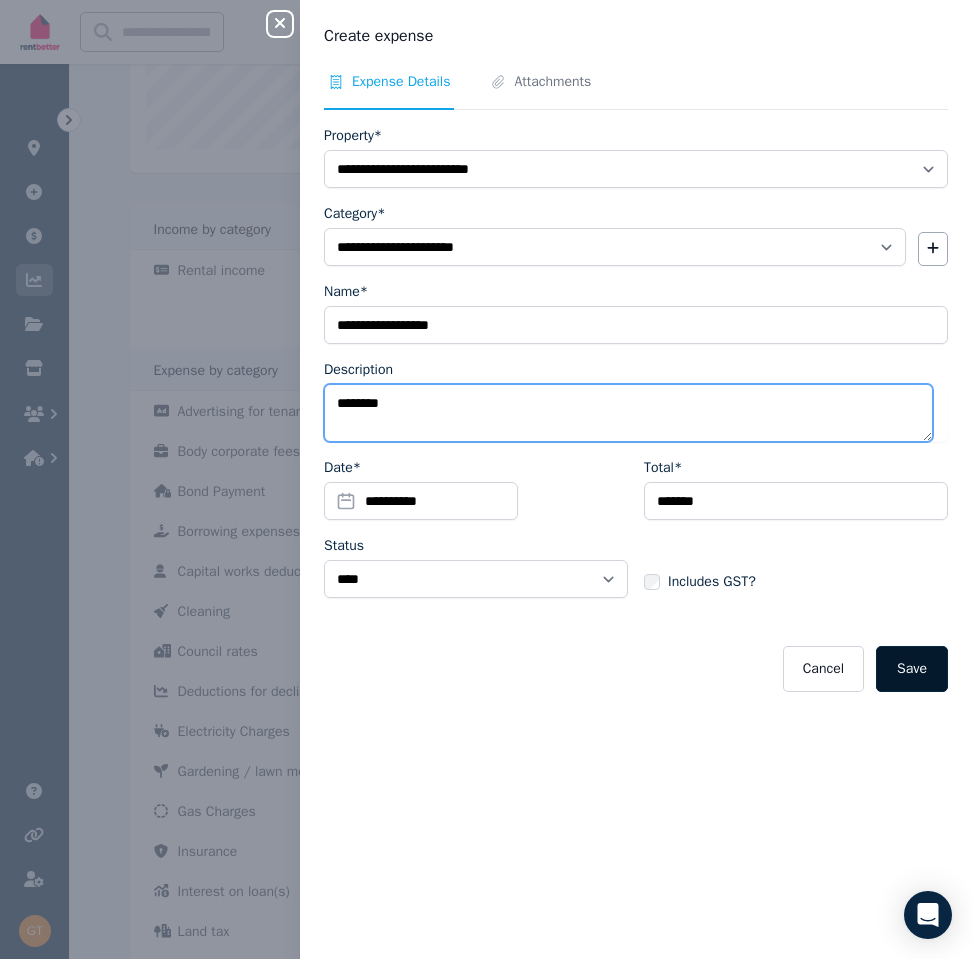 type on "*******" 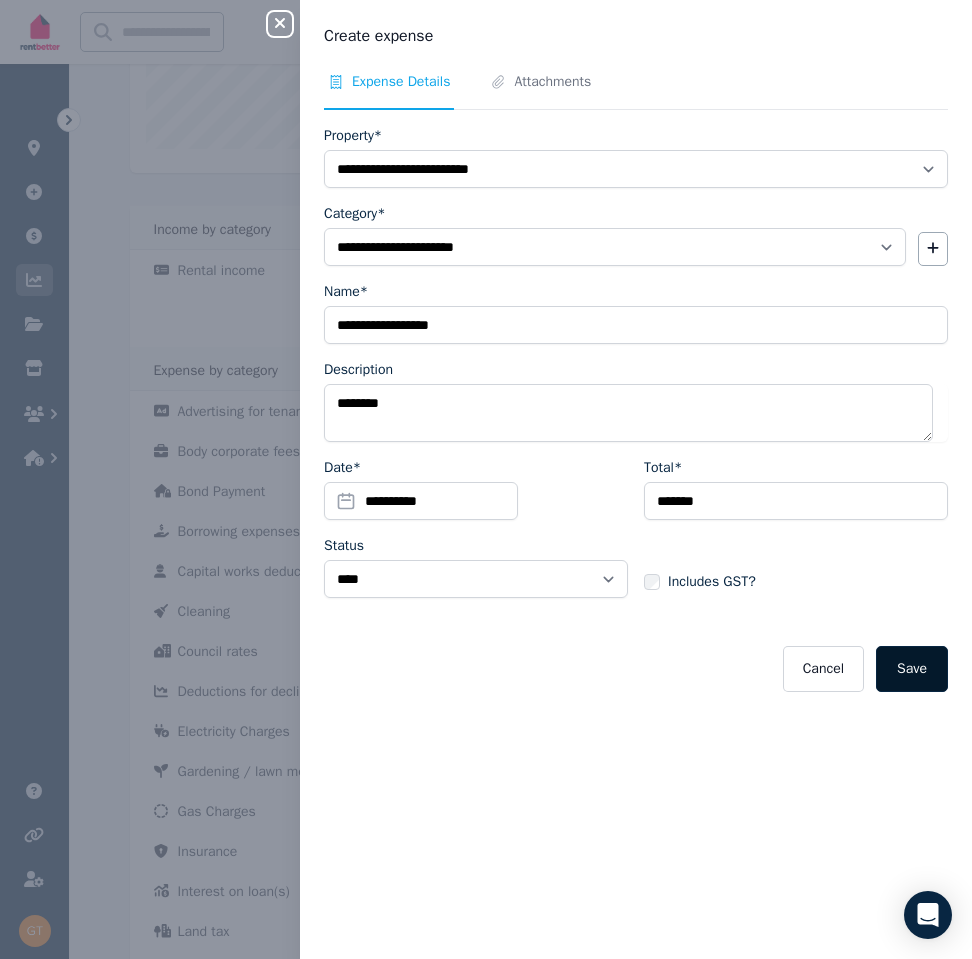 click on "Save" at bounding box center [912, 669] 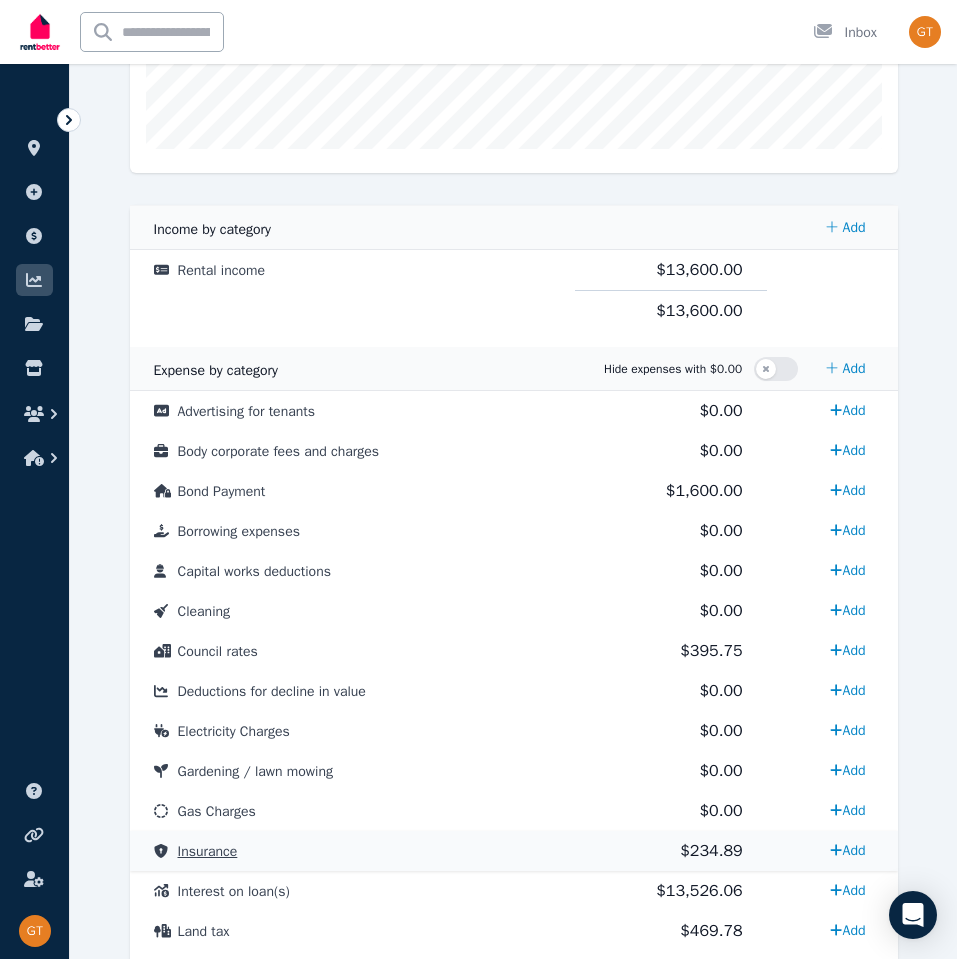 click on "Insurance" at bounding box center (208, 851) 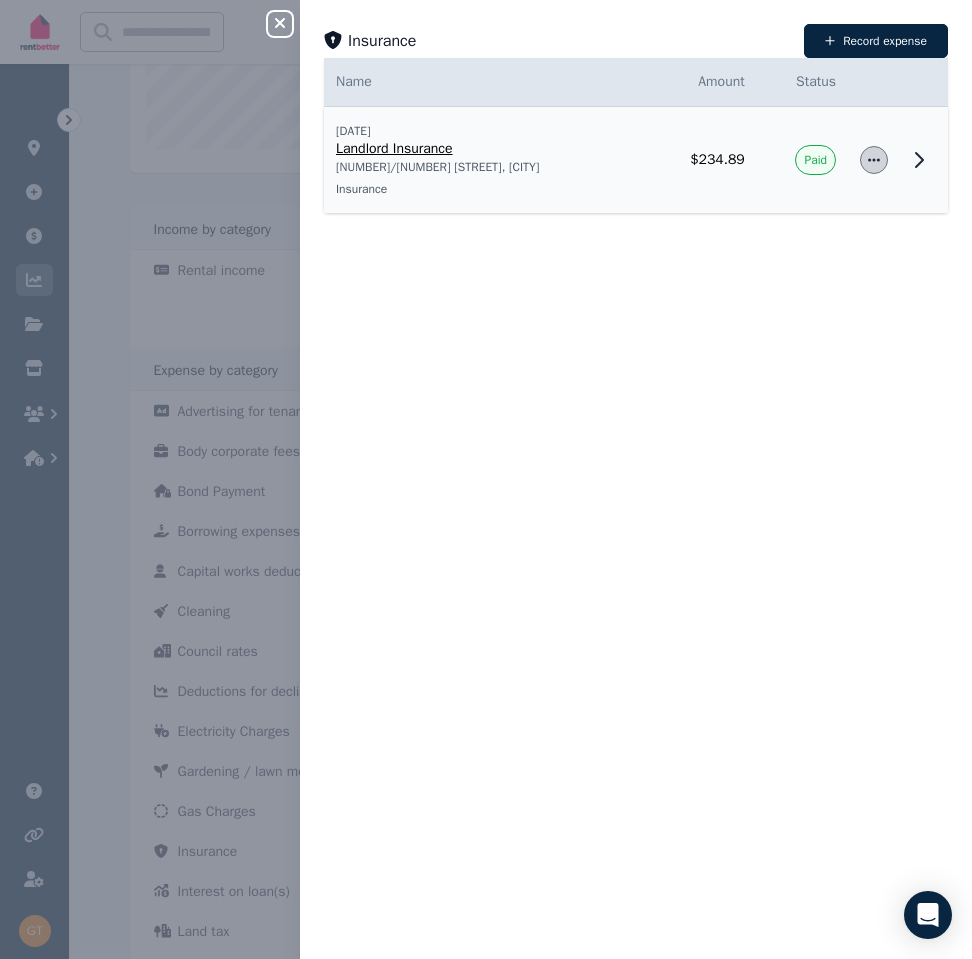 click 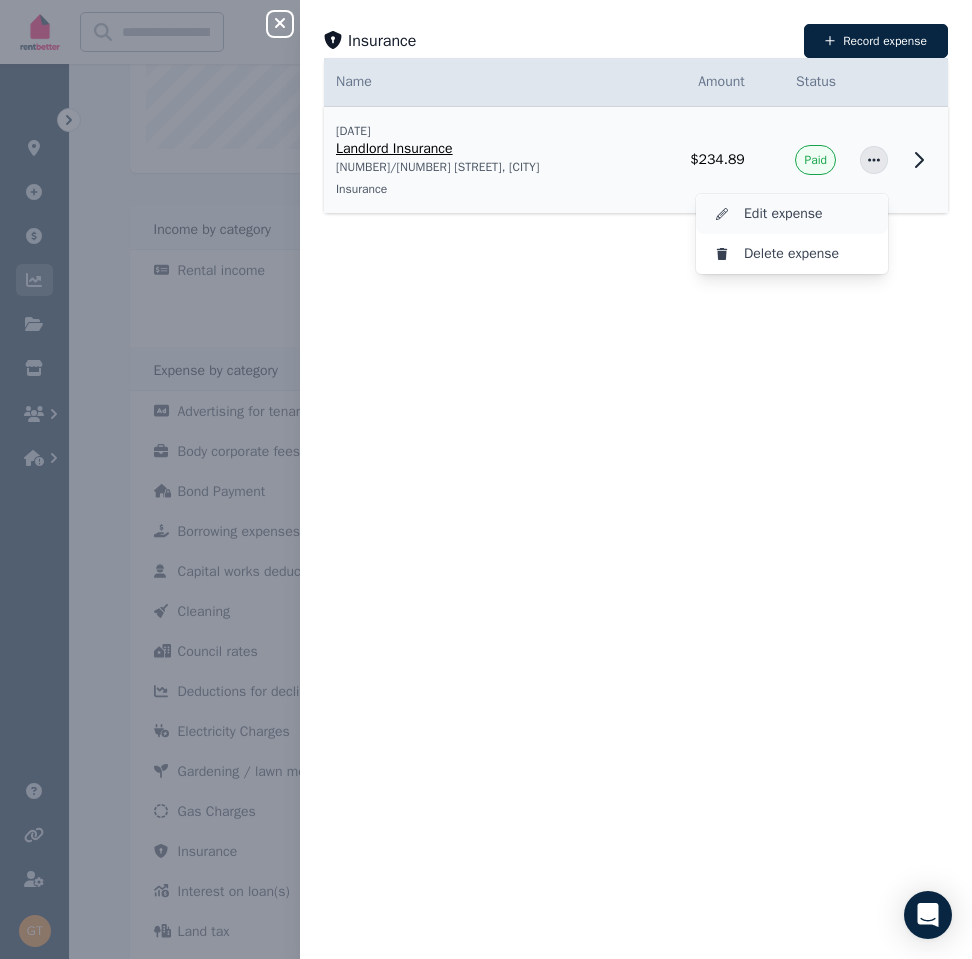 click on "Edit expense" at bounding box center (808, 214) 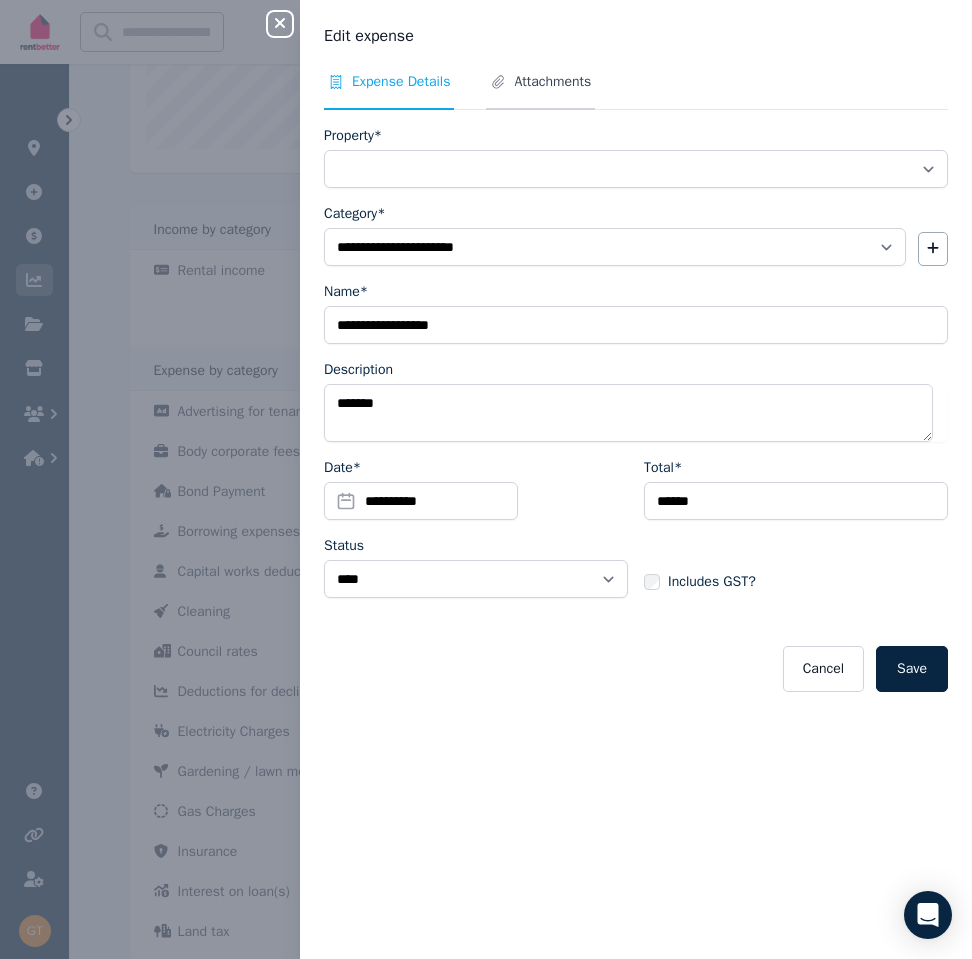 click on "Attachments" at bounding box center [552, 82] 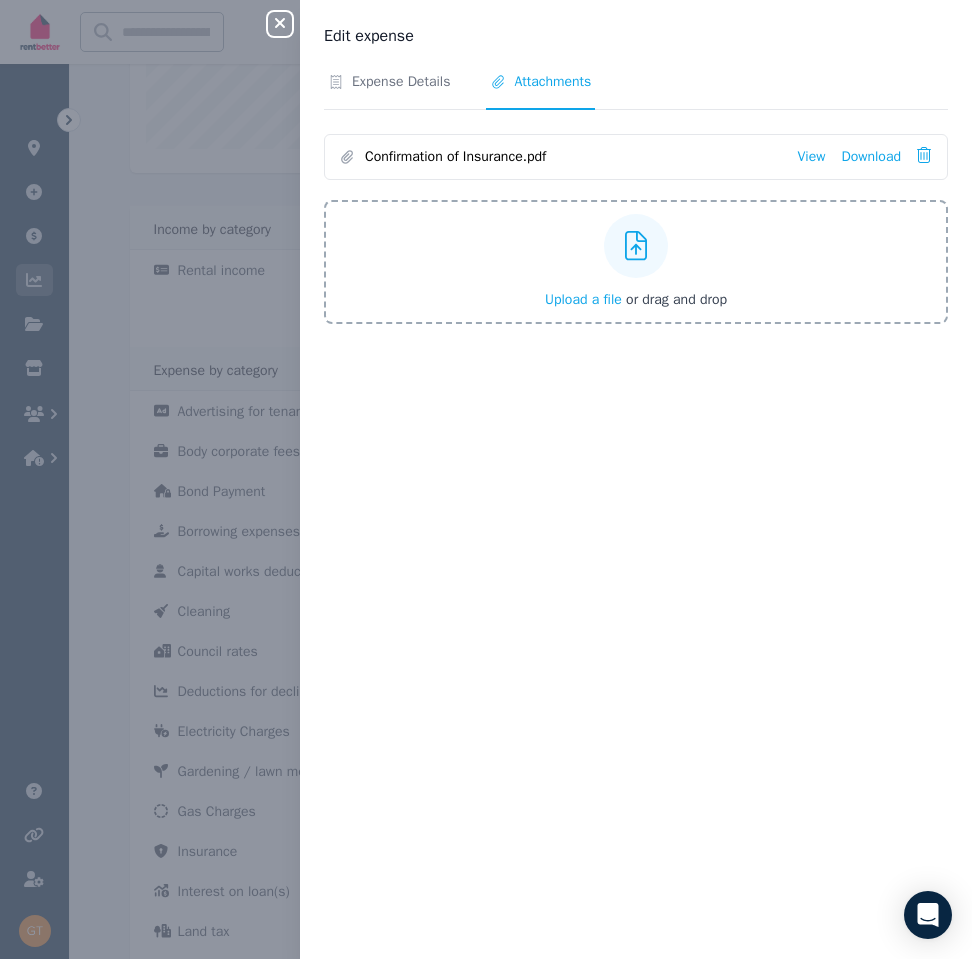 click 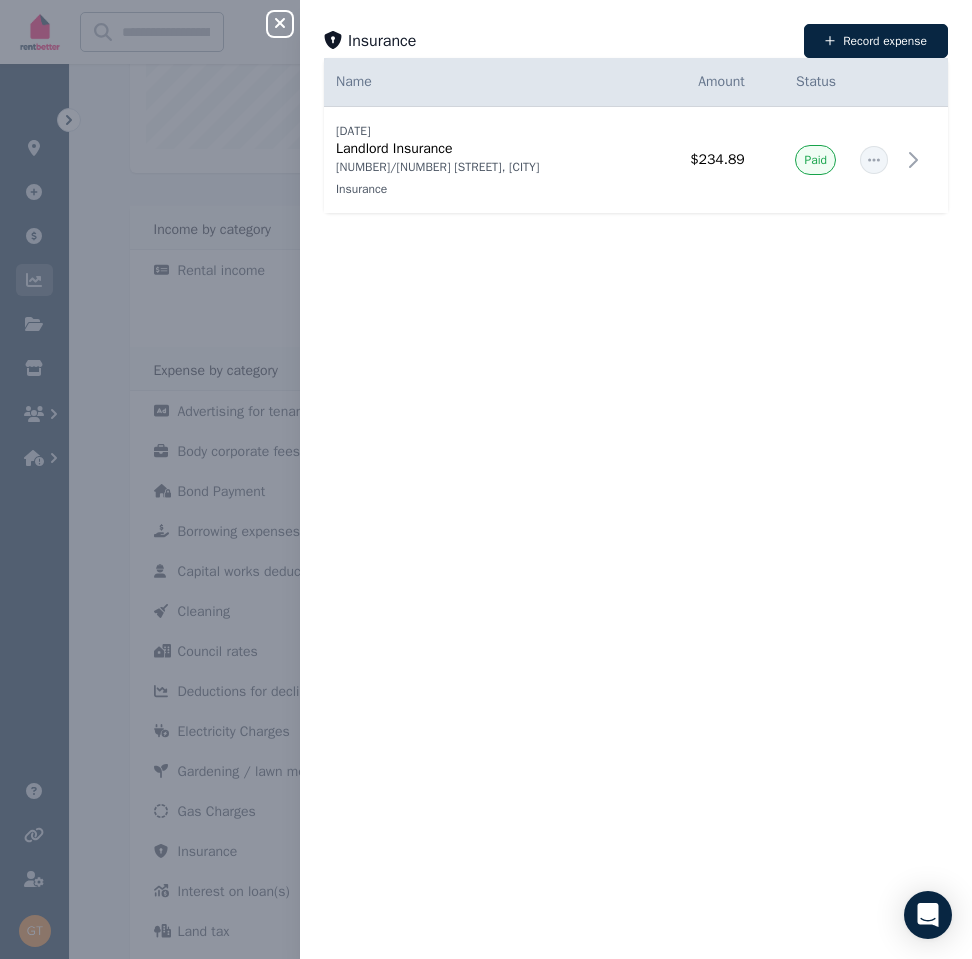 click 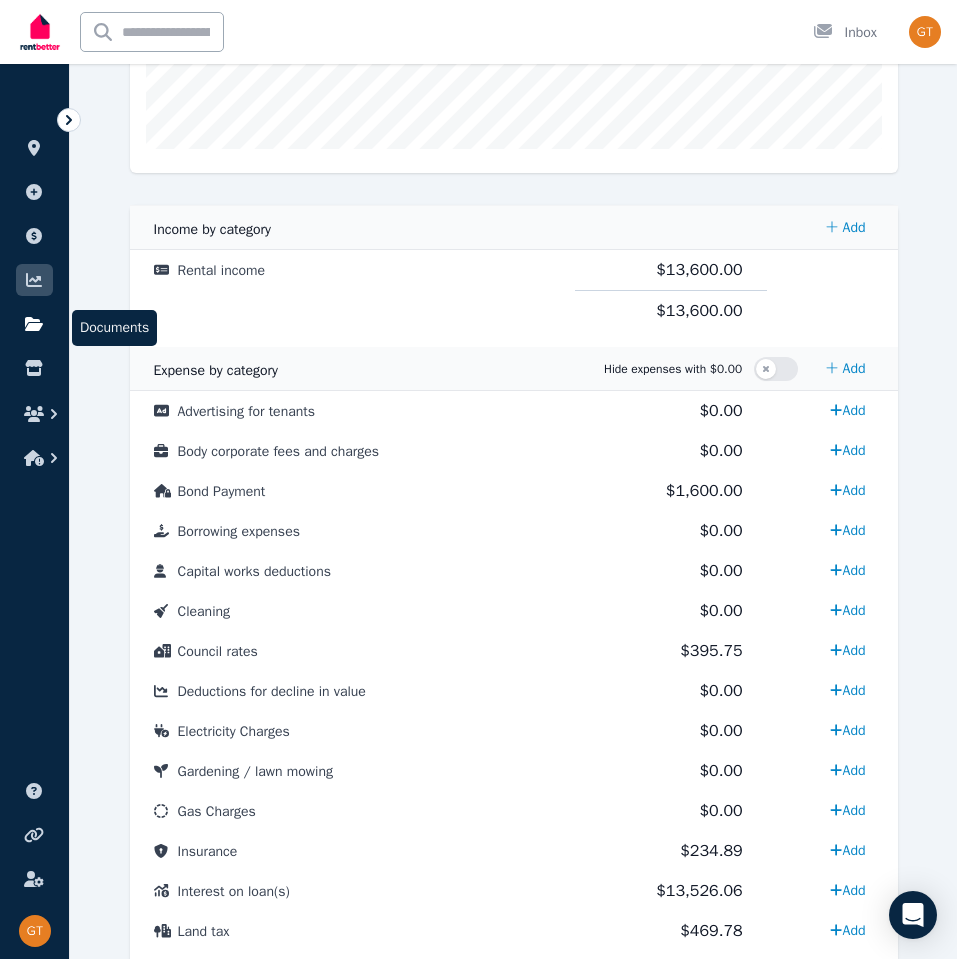click at bounding box center (34, 324) 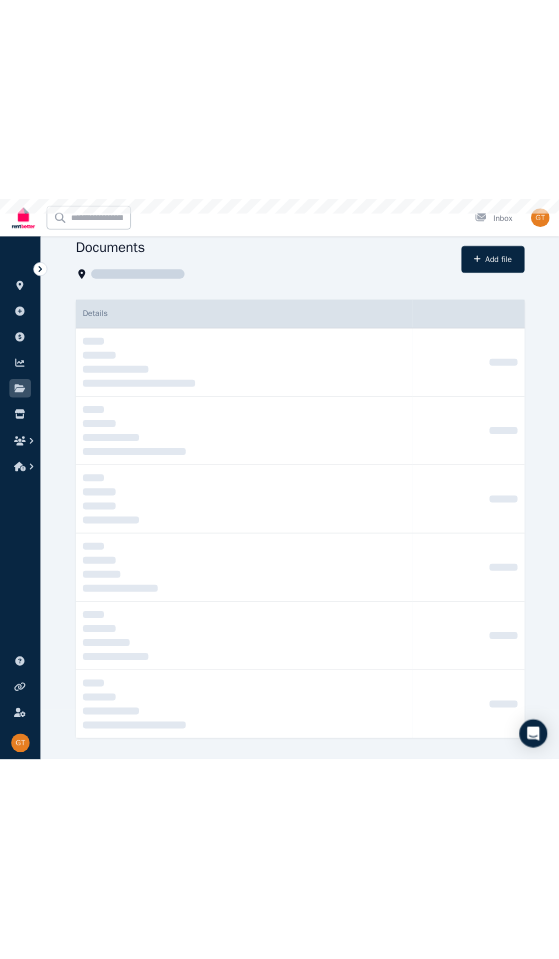 scroll, scrollTop: 0, scrollLeft: 0, axis: both 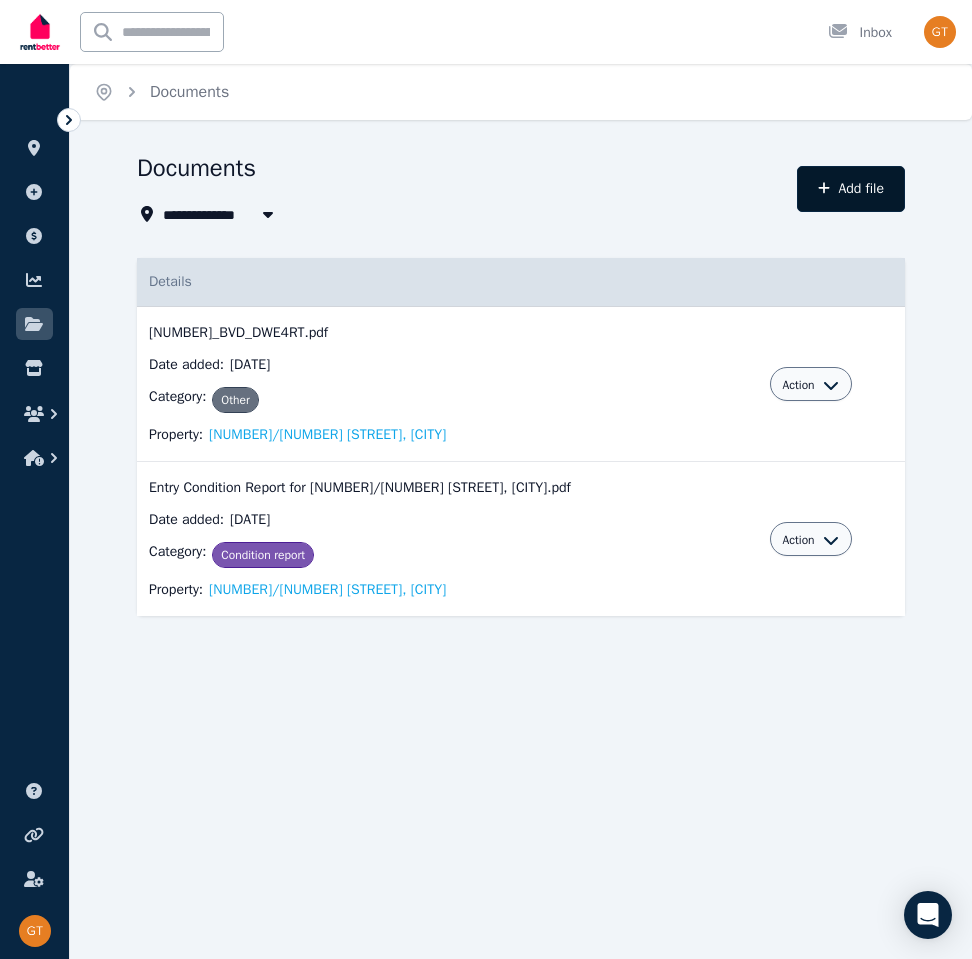 click on "Add file" at bounding box center [851, 189] 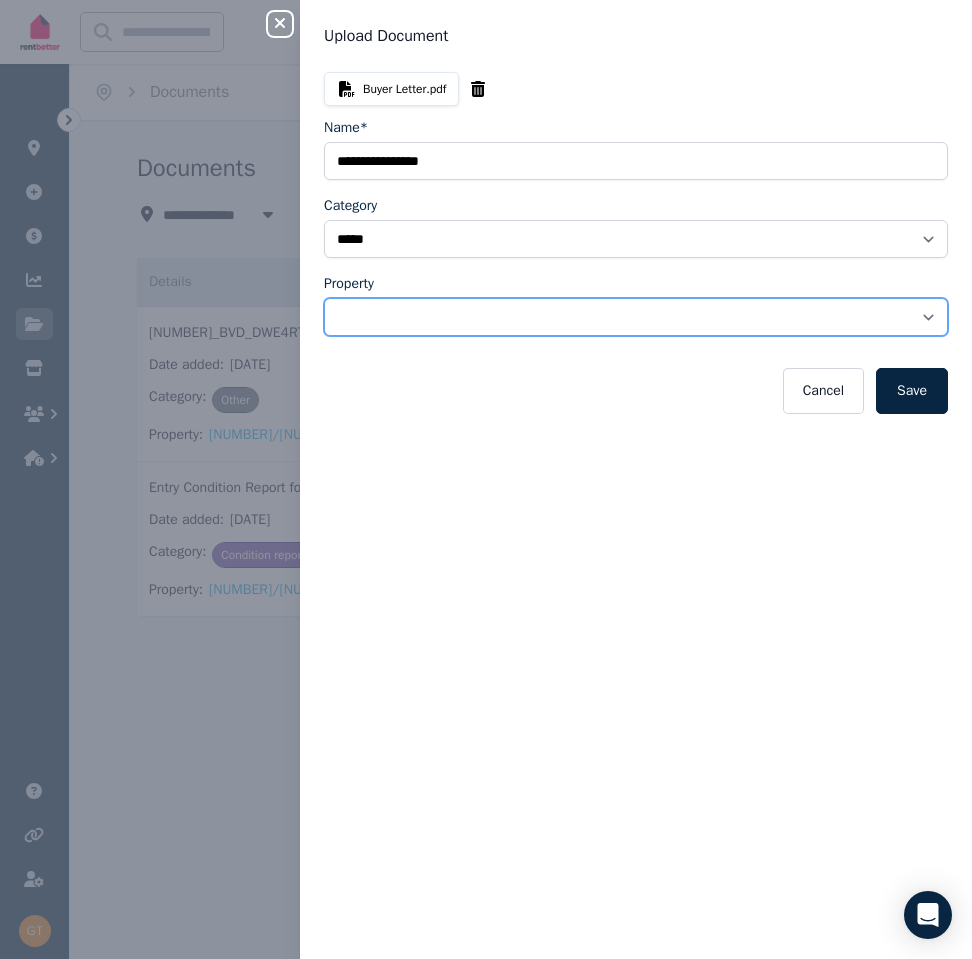 select on "**********" 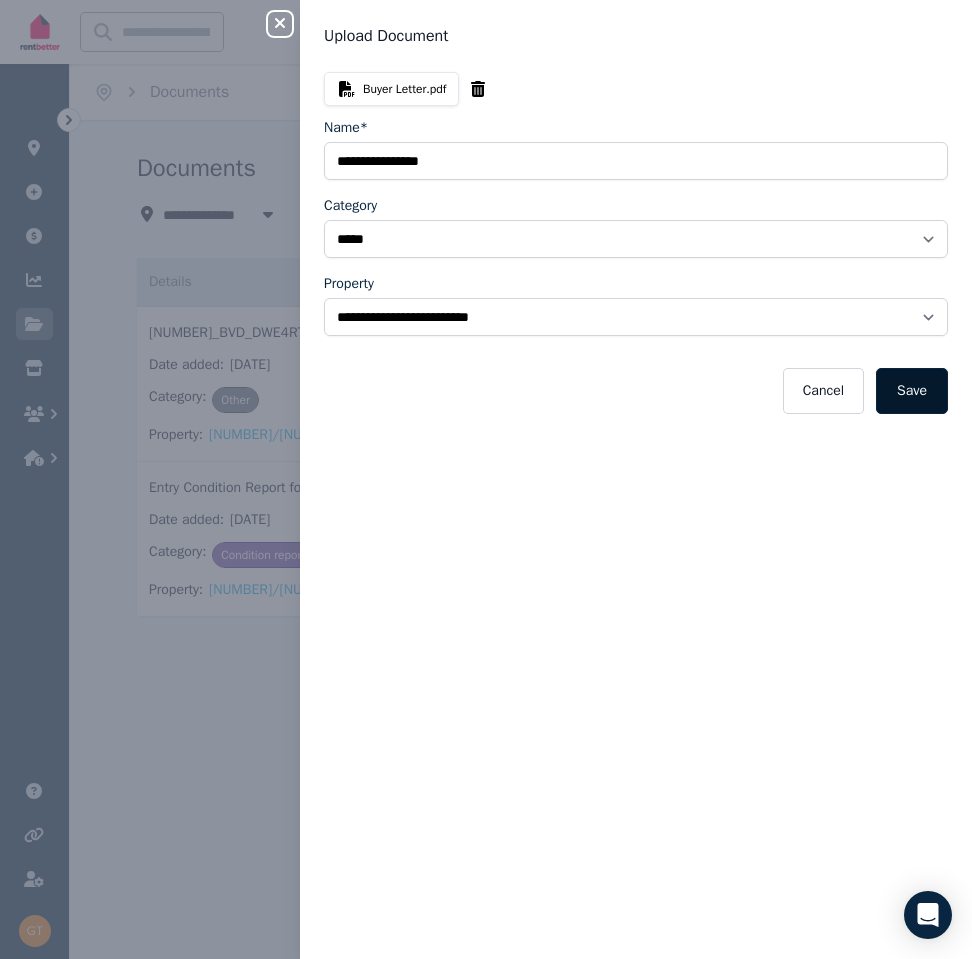 click on "Save" at bounding box center [912, 391] 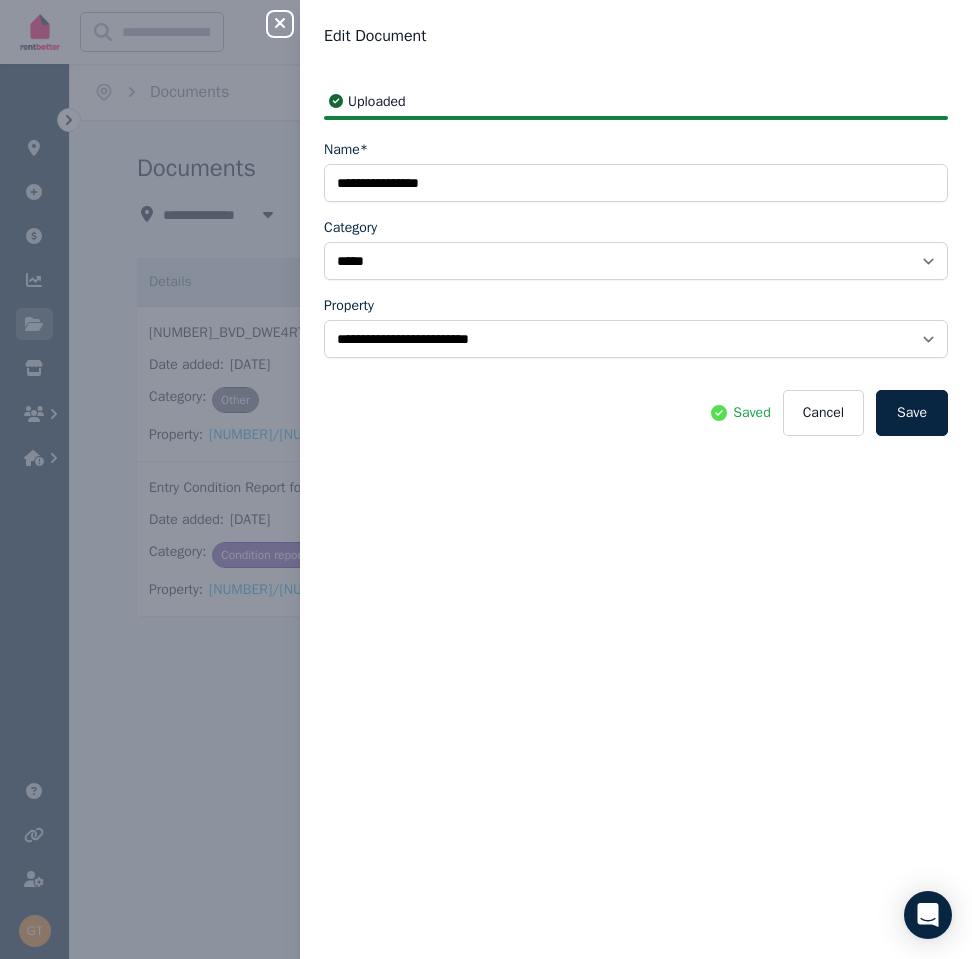 click on "Close panel" at bounding box center (280, 24) 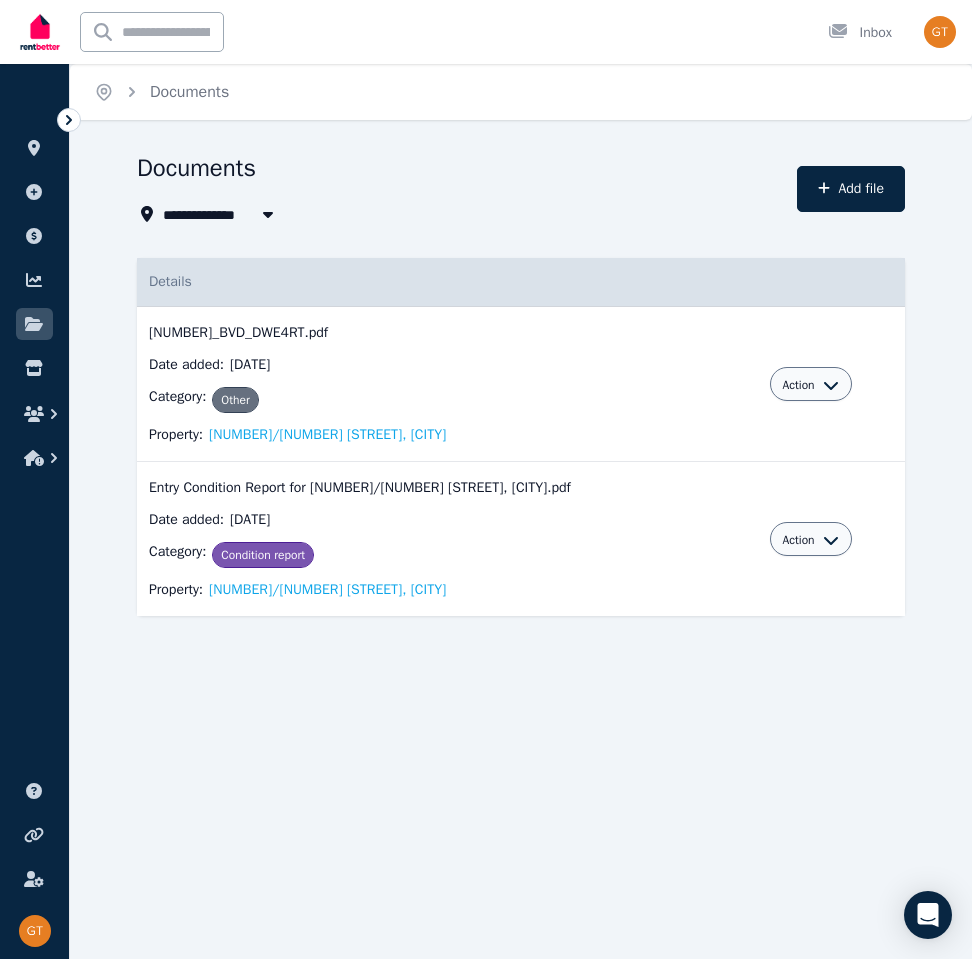 click at bounding box center (268, 214) 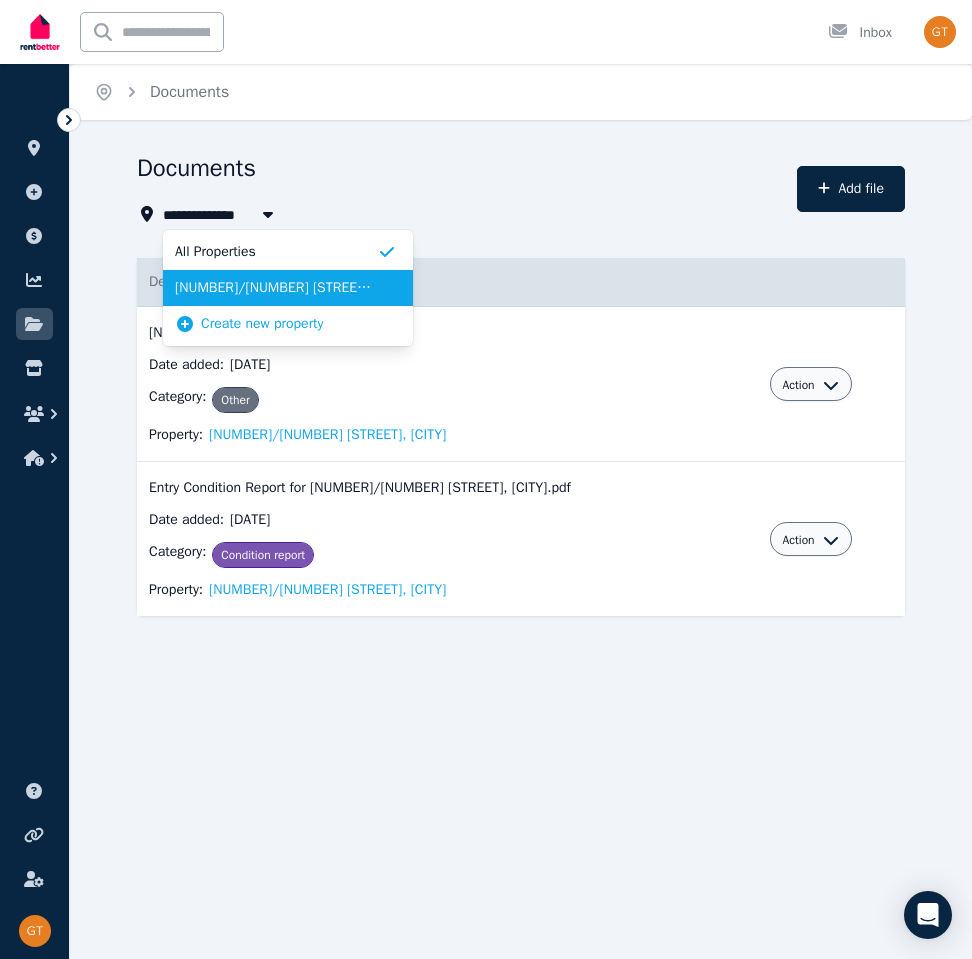 click on "[NUMBER]/[NUMBER] [STREET], [CITY]" at bounding box center (276, 288) 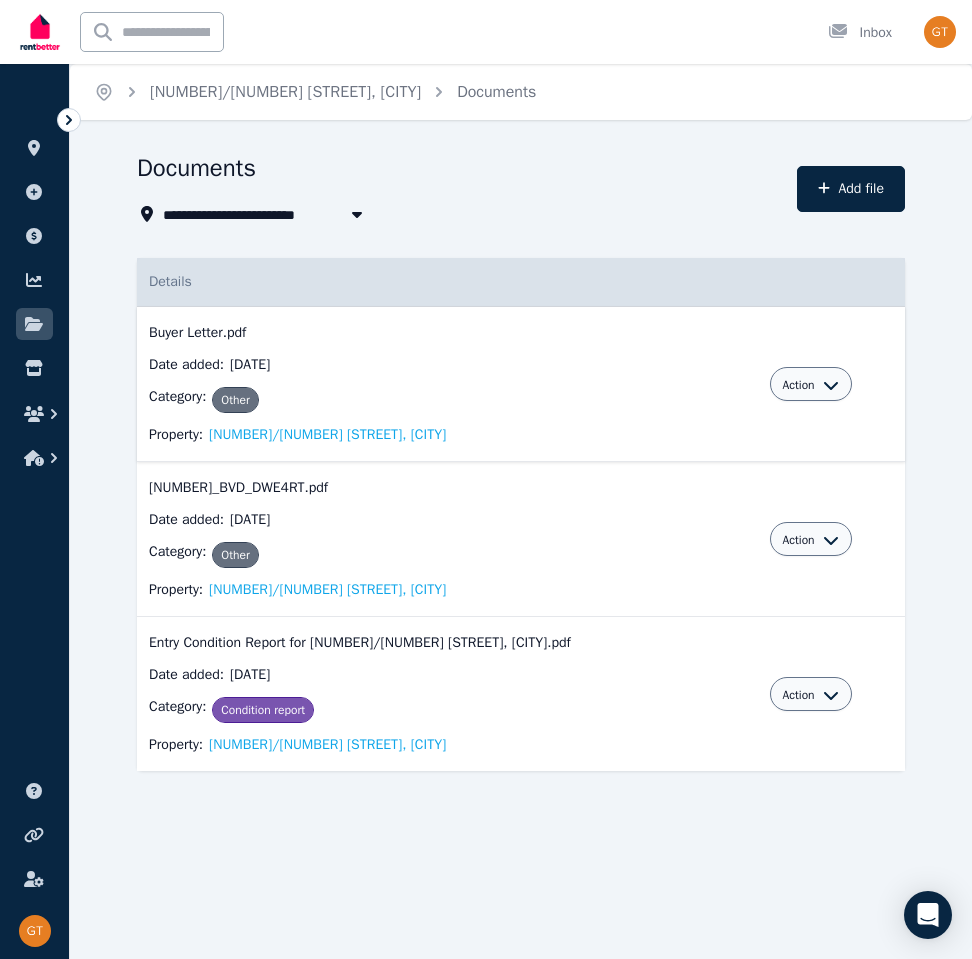 click 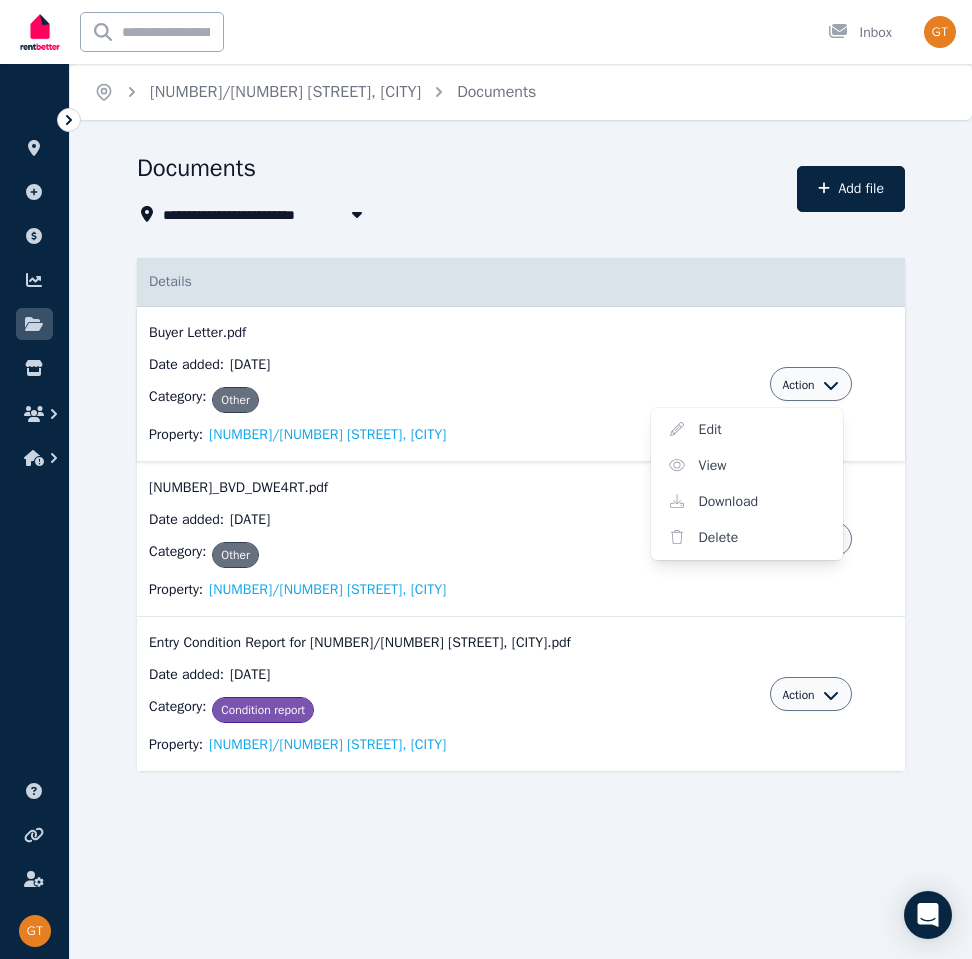 click on "Action" at bounding box center (810, 385) 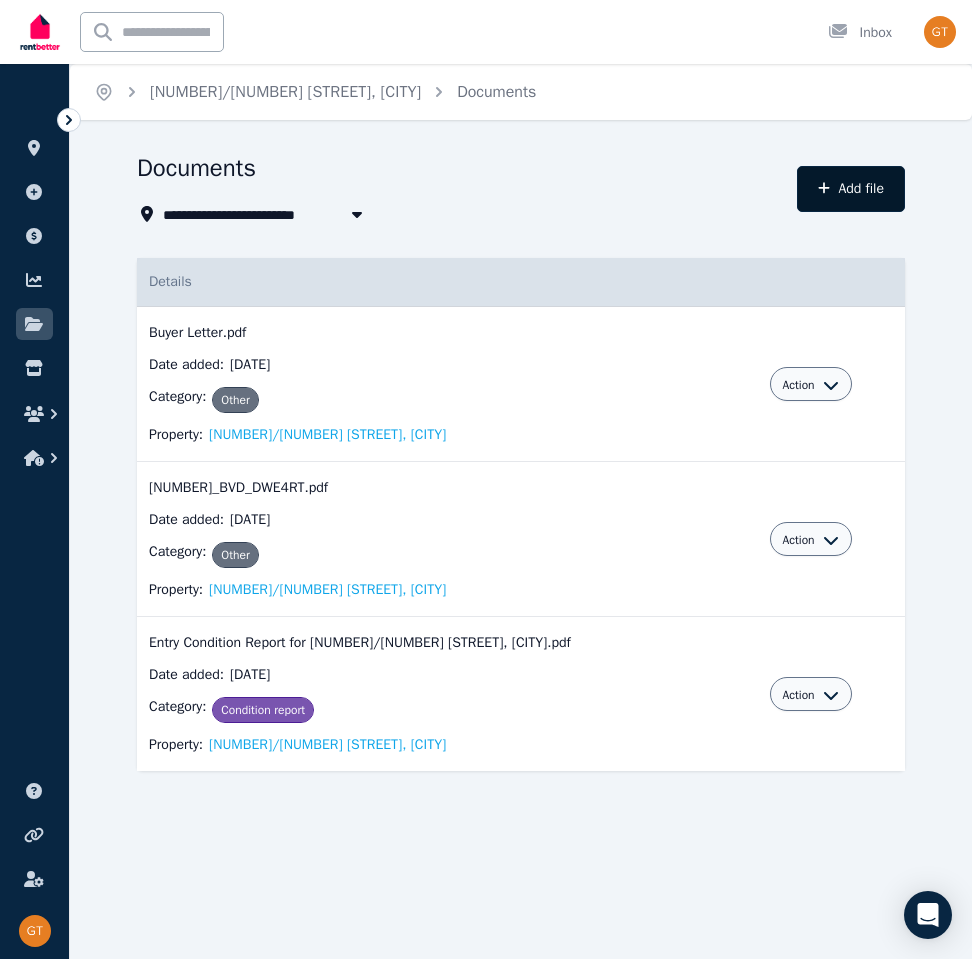 click on "Add file" at bounding box center (851, 189) 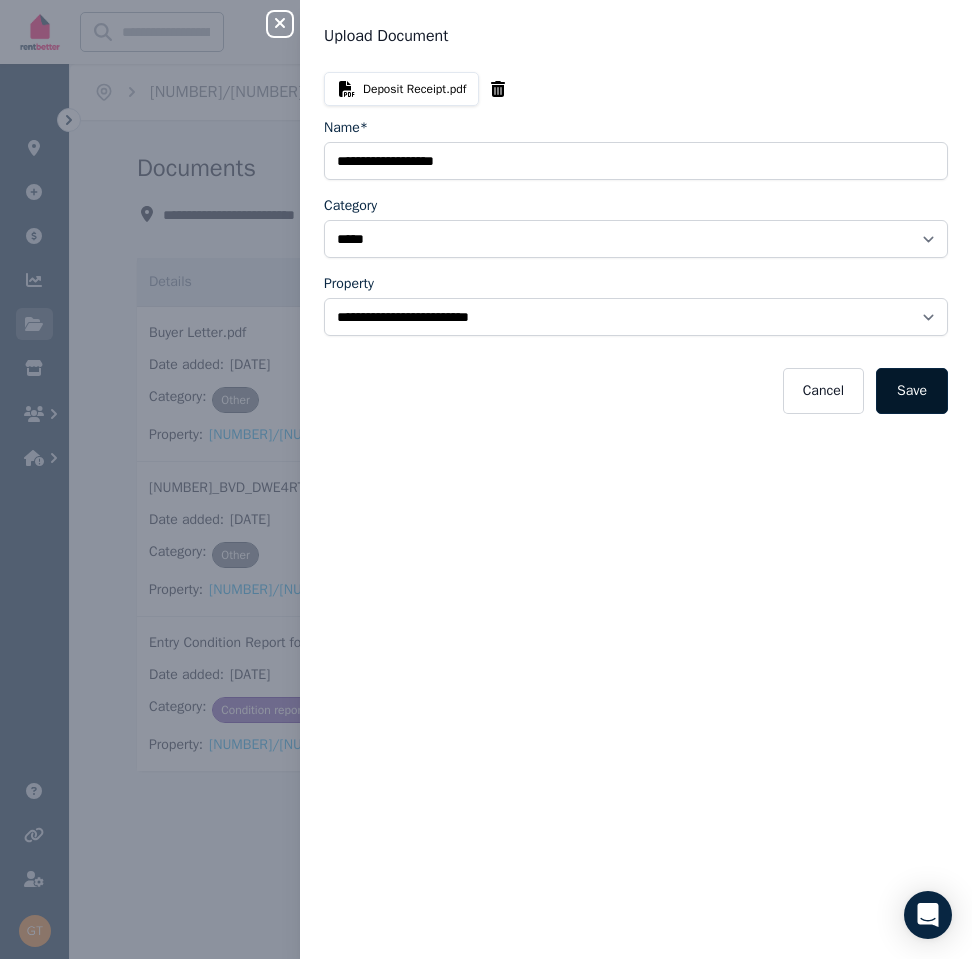 click on "Save" at bounding box center (912, 391) 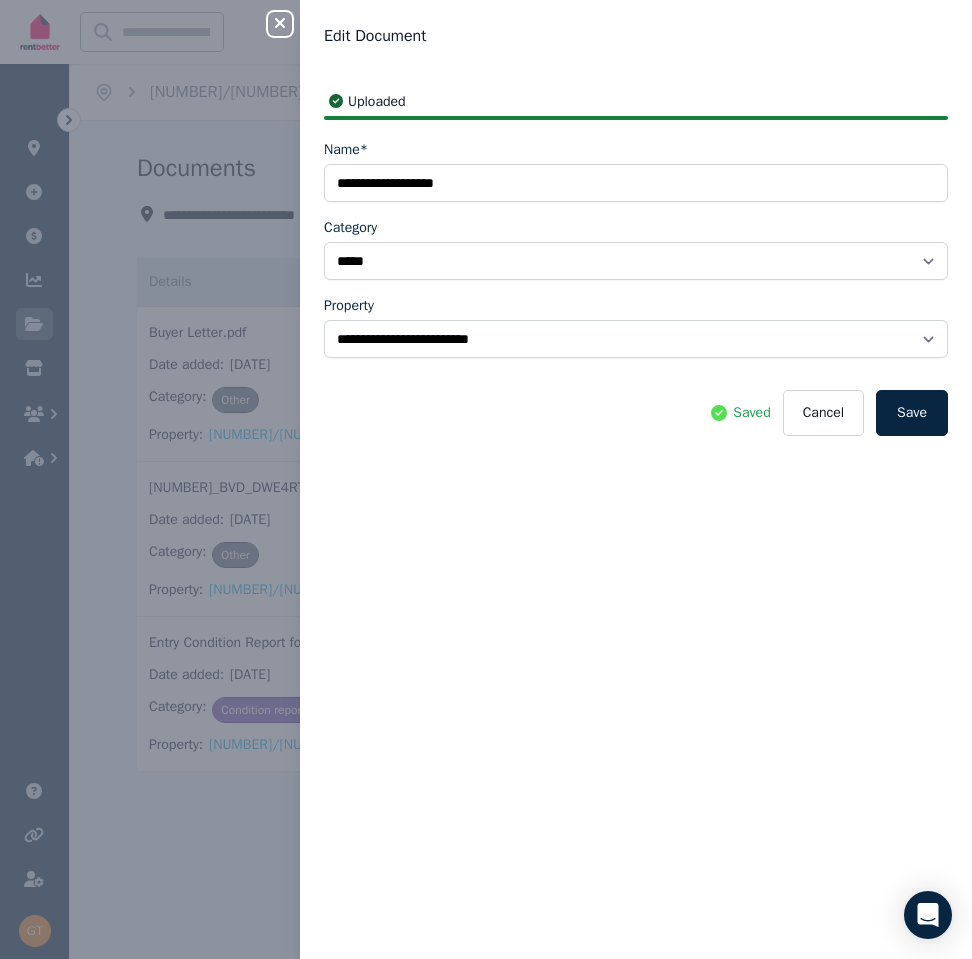 click 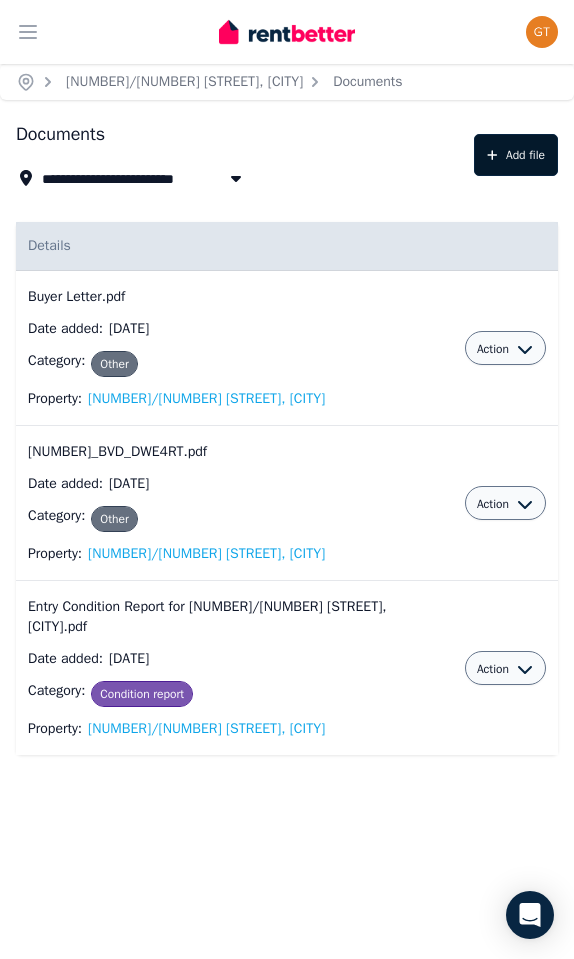 click on "Add file" at bounding box center (516, 155) 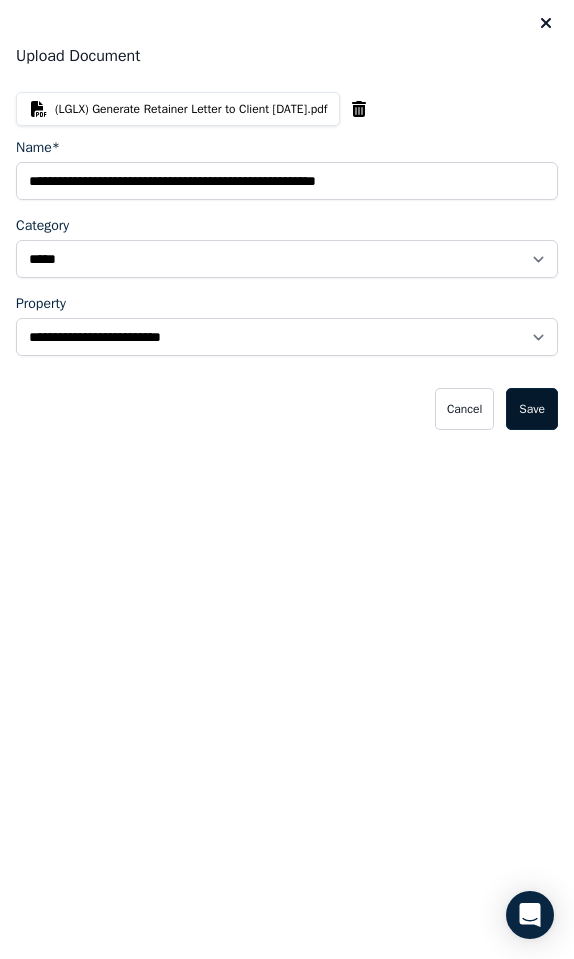 click on "Save" at bounding box center [532, 409] 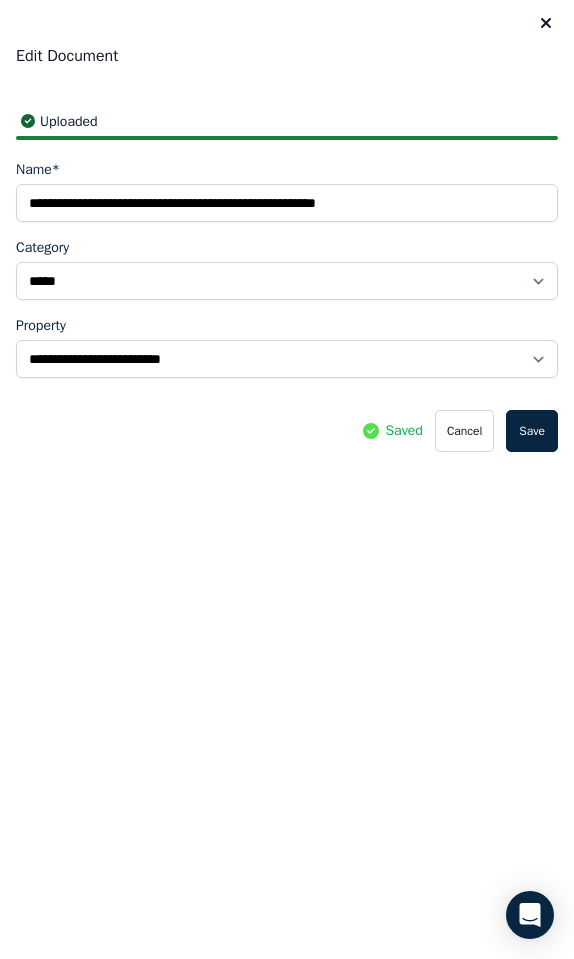 click 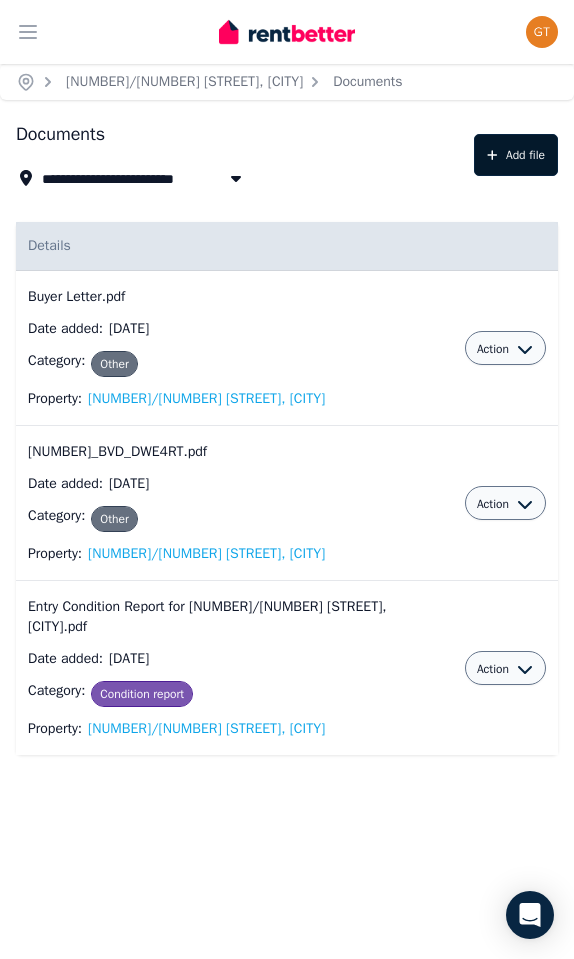 click on "Add file" at bounding box center (516, 155) 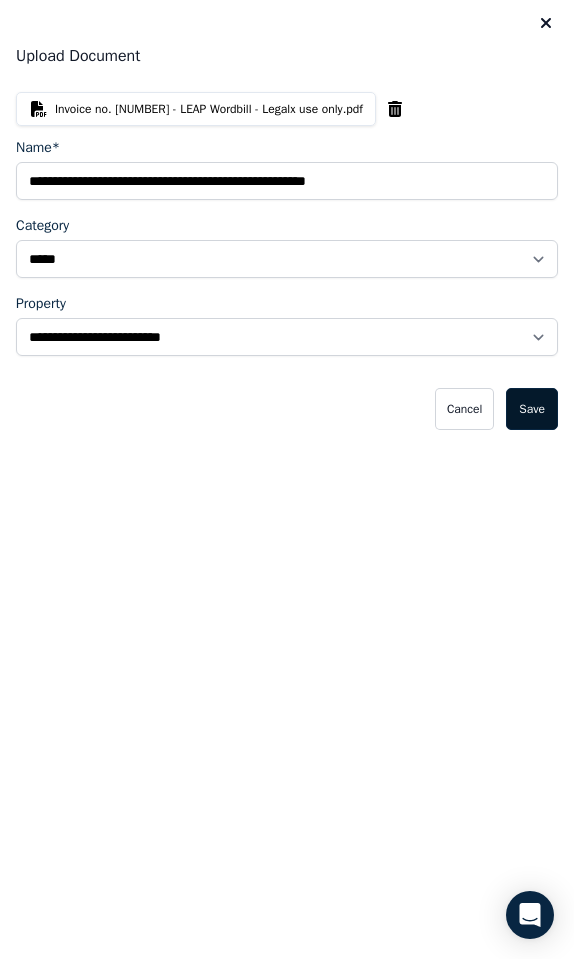 click on "Save" at bounding box center [532, 409] 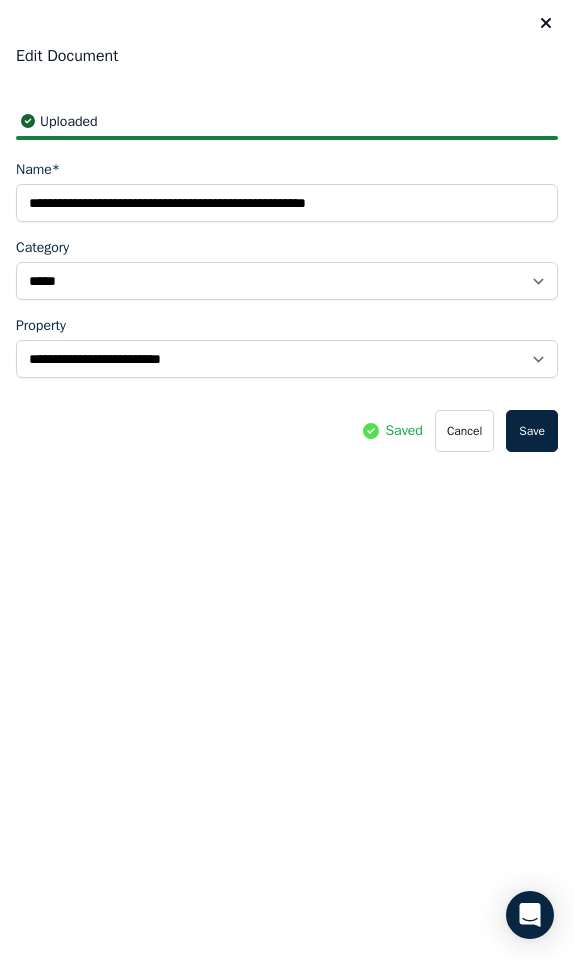 click 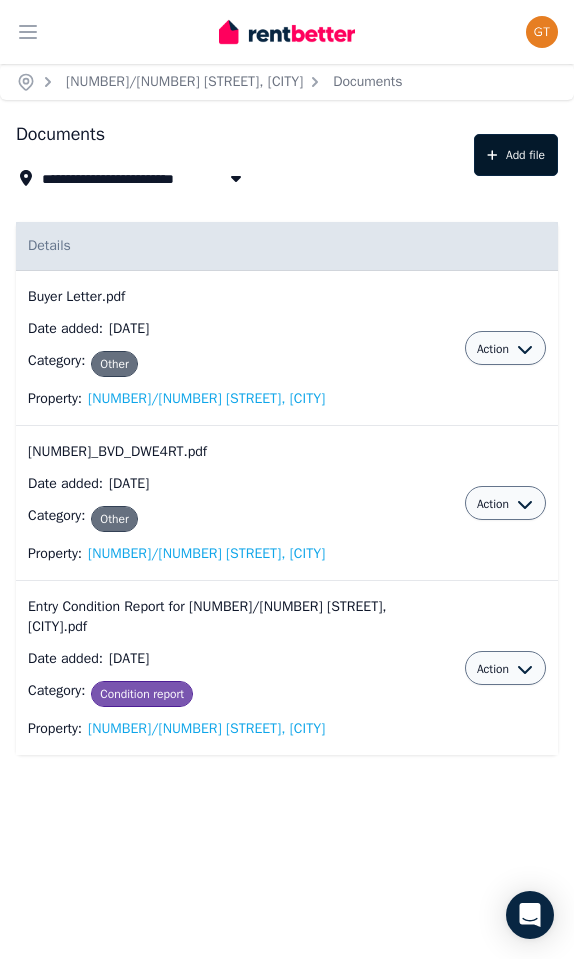 click on "Add file" at bounding box center [516, 155] 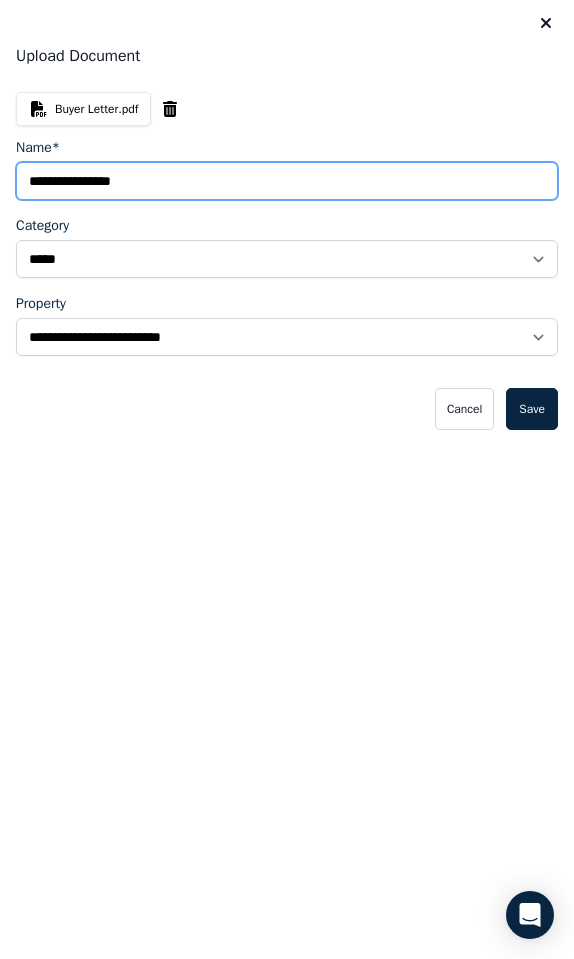 click on "Name*" at bounding box center (287, 181) 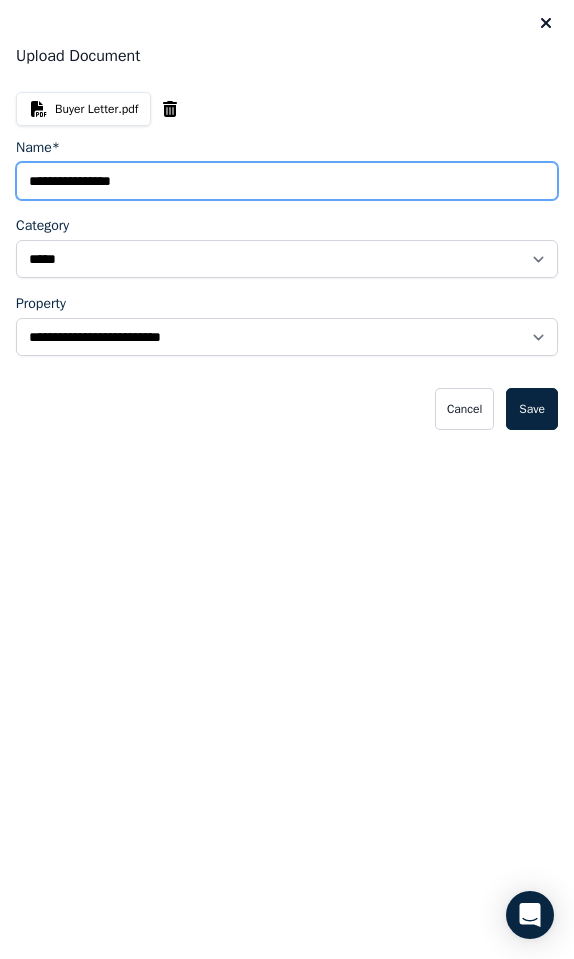 drag, startPoint x: 110, startPoint y: 181, endPoint x: -71, endPoint y: 172, distance: 181.22362 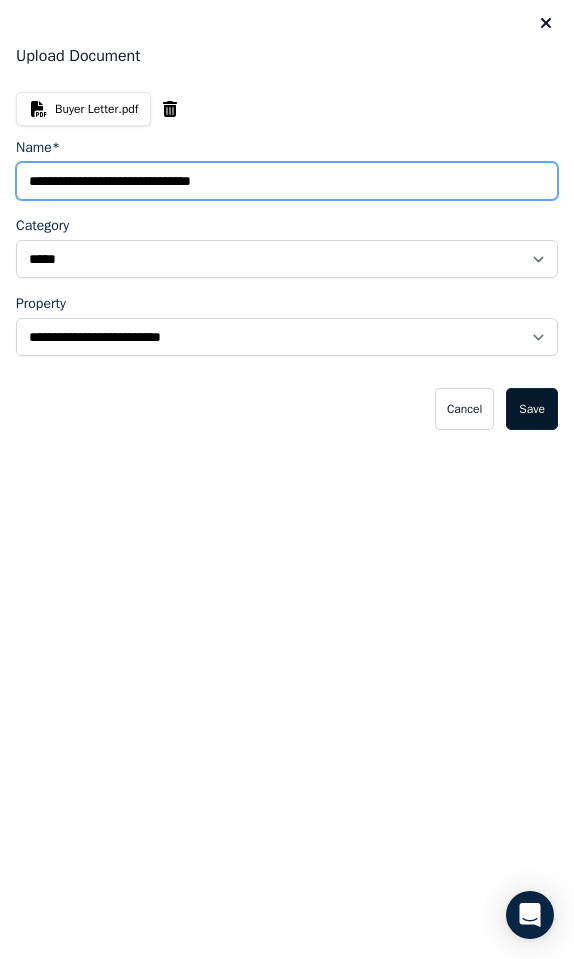 type on "**********" 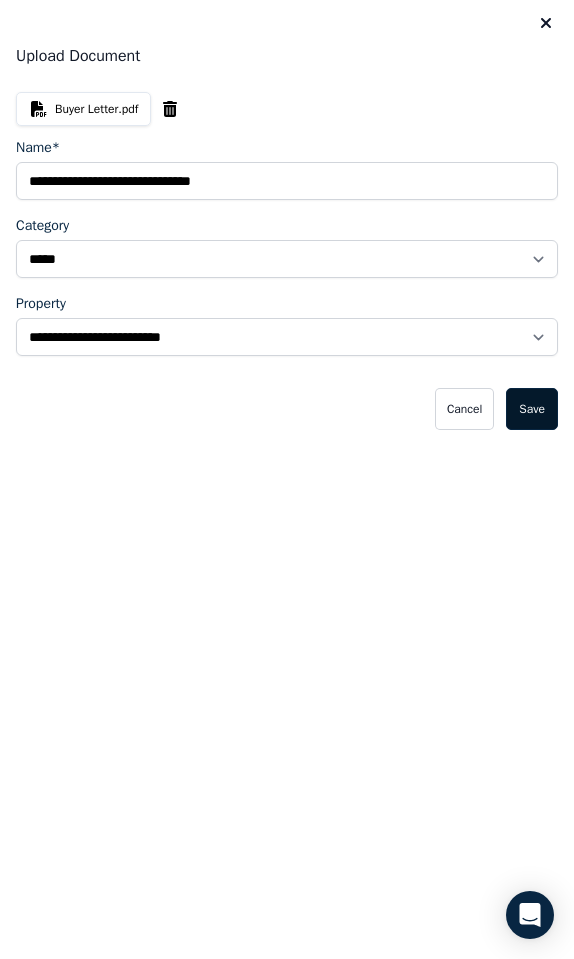 click on "Save" at bounding box center [532, 409] 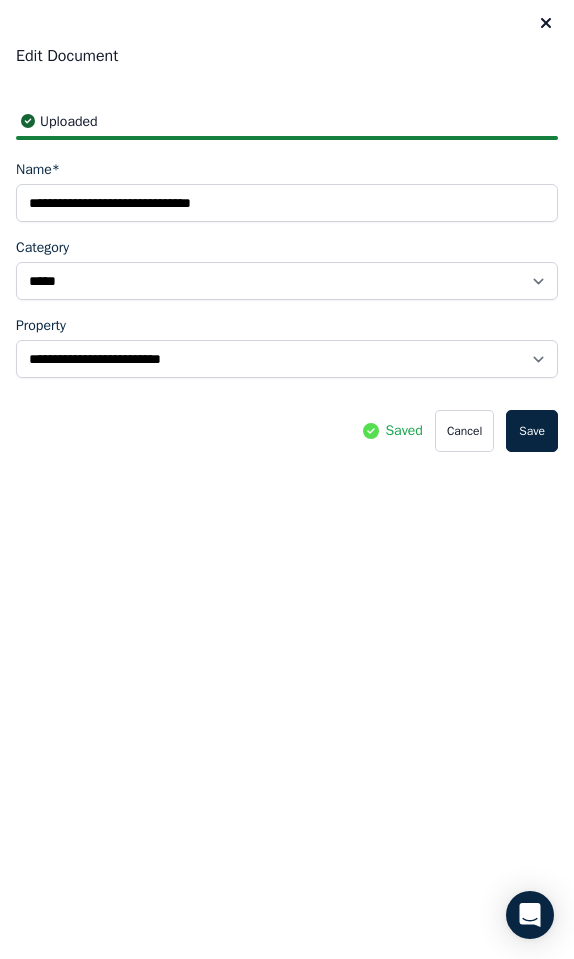 click 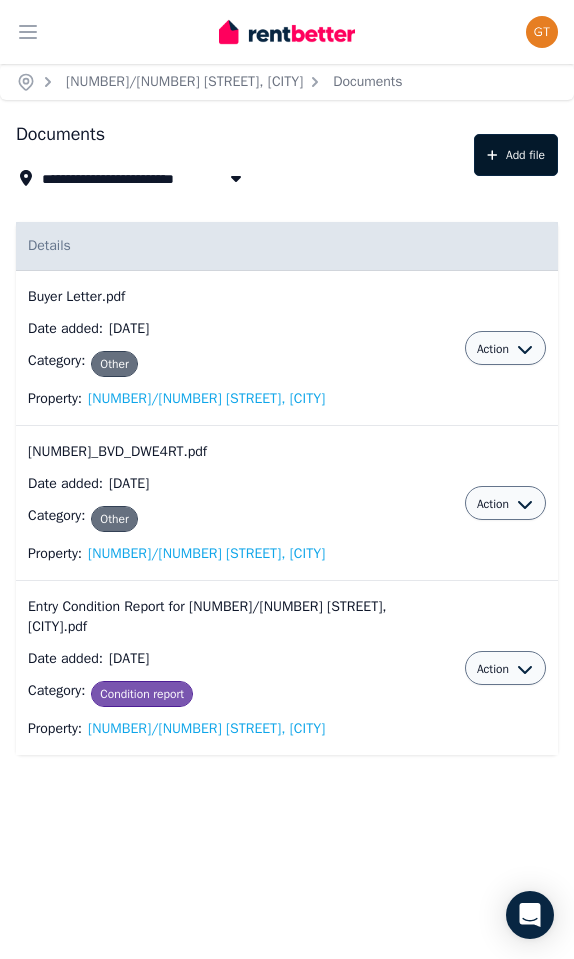 click on "Add file" at bounding box center (516, 155) 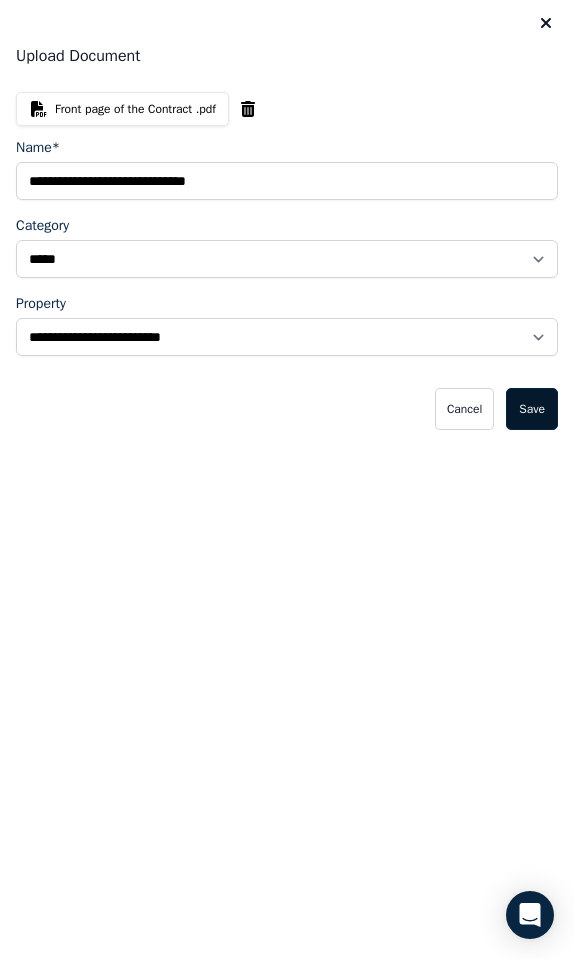 click on "Save" at bounding box center (532, 409) 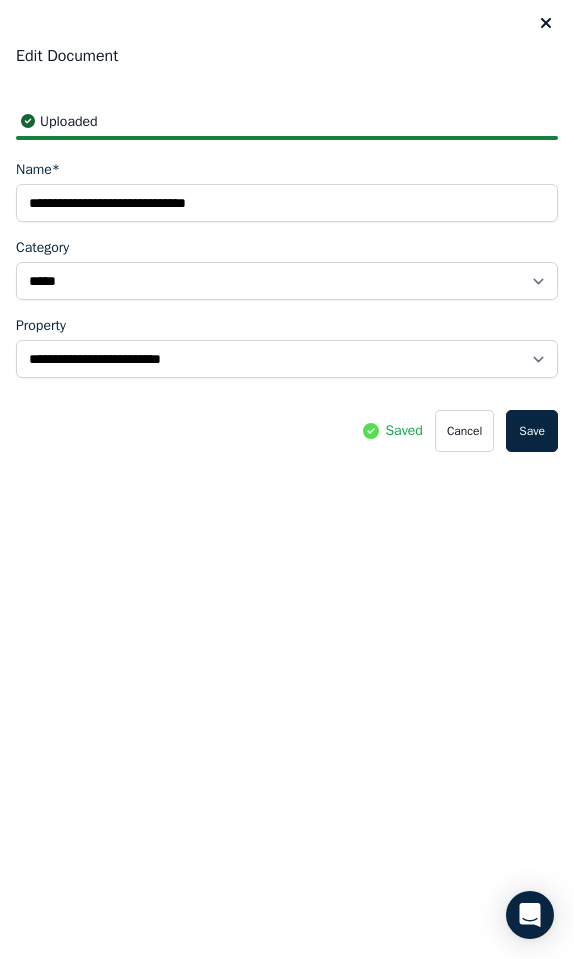 click 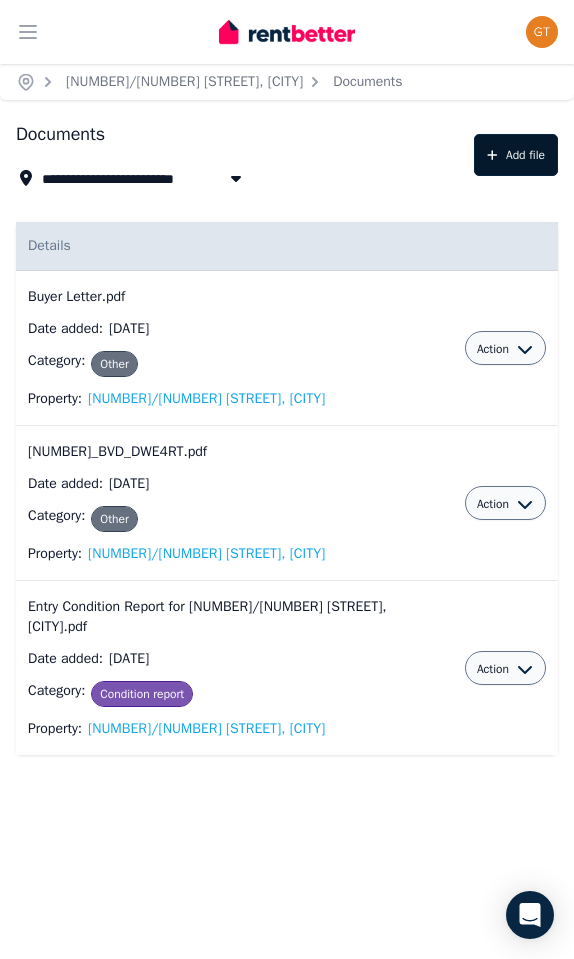 click on "Add file" at bounding box center [516, 155] 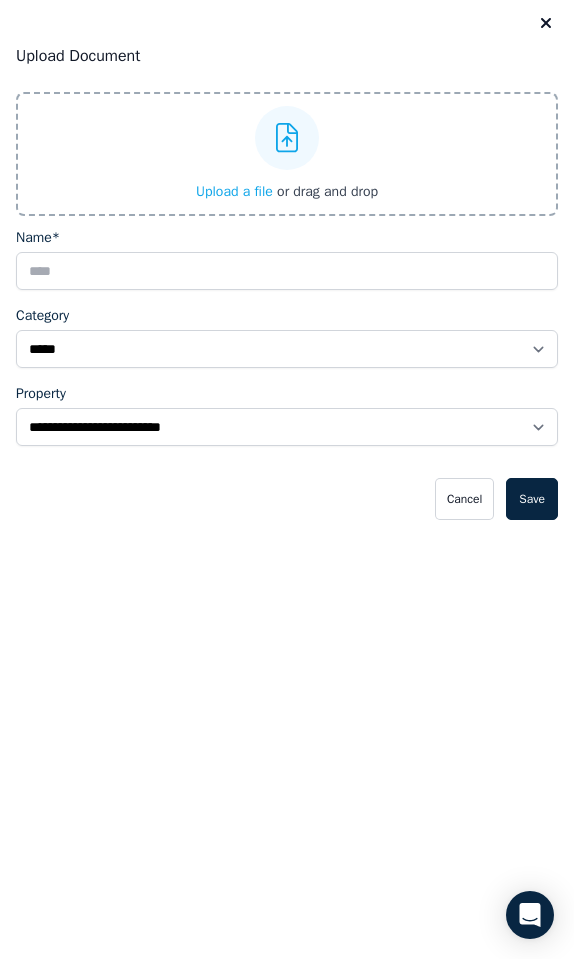 click on "Close panel" at bounding box center (546, 24) 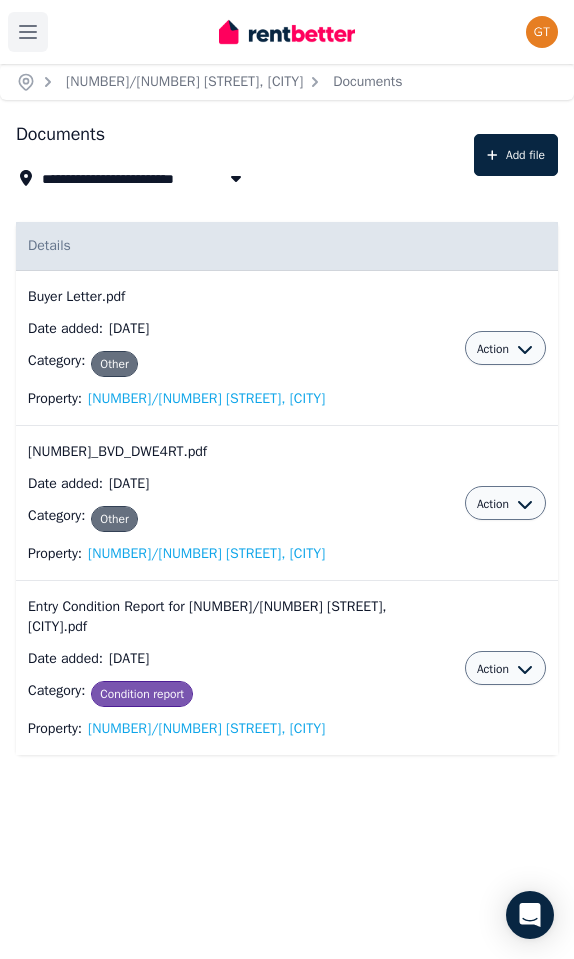 click 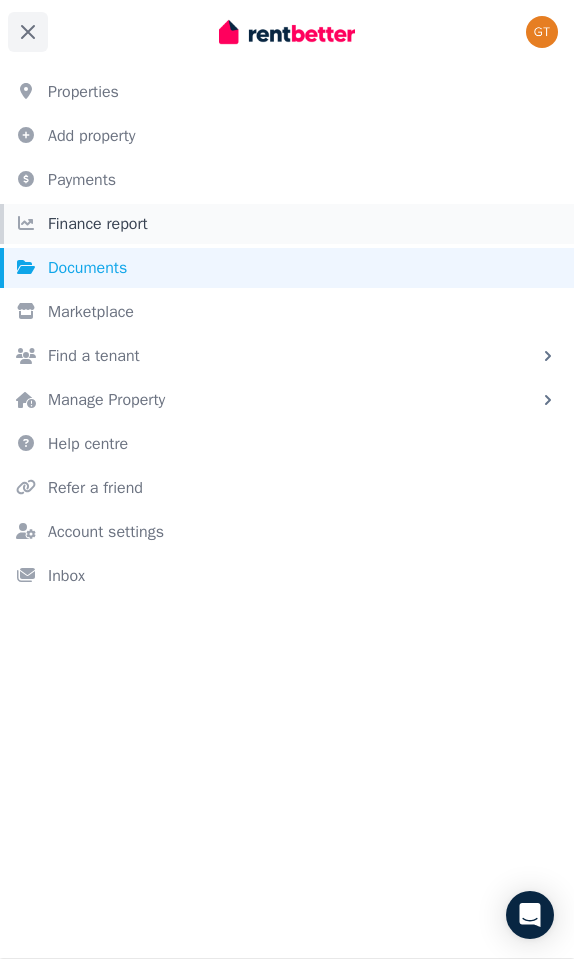click on "Finance report" at bounding box center [287, 224] 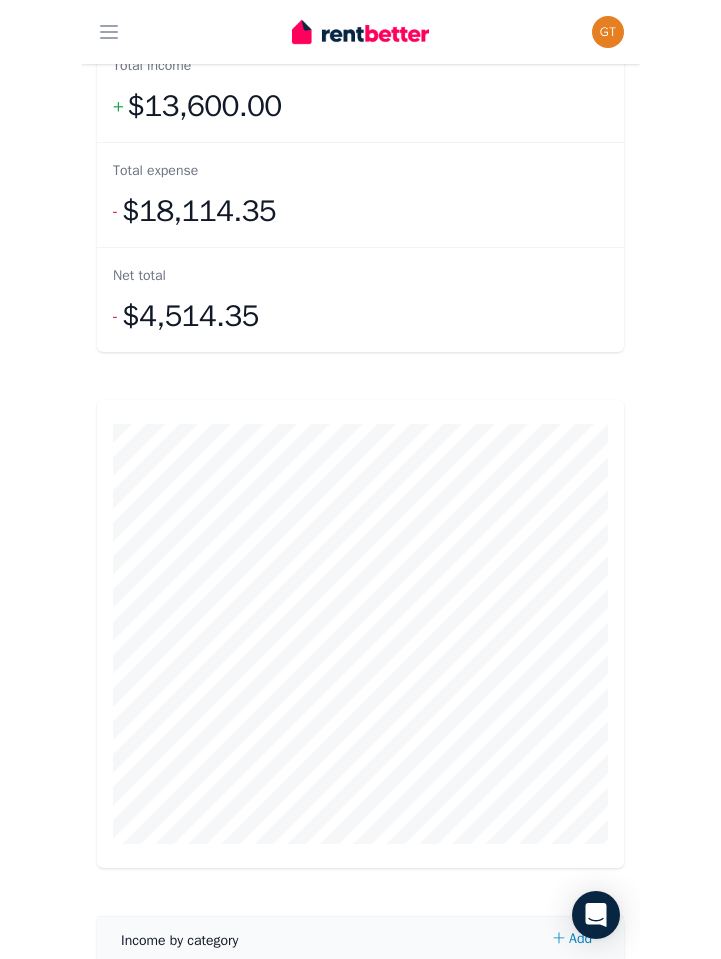 scroll, scrollTop: 1297, scrollLeft: 0, axis: vertical 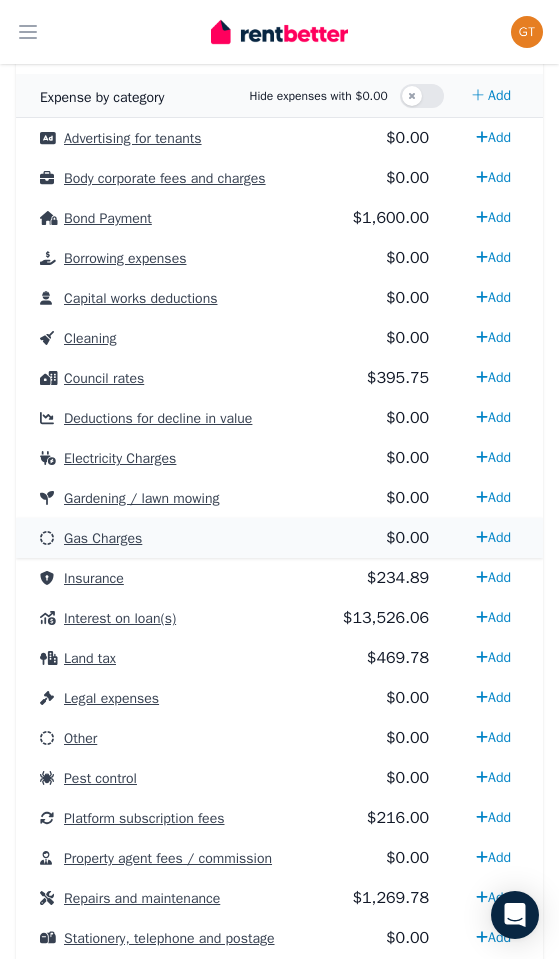 click on "Gas Charges" at bounding box center [103, 538] 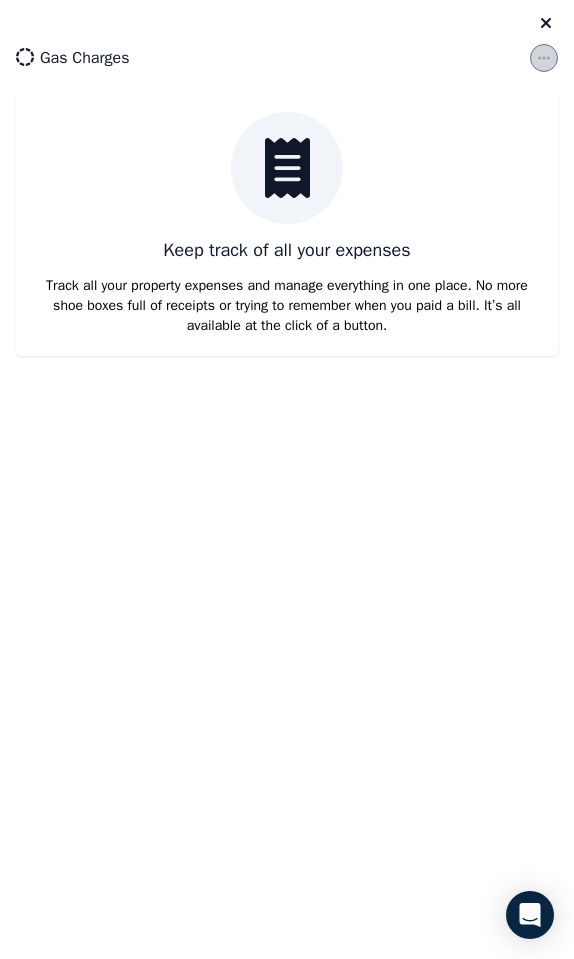 click 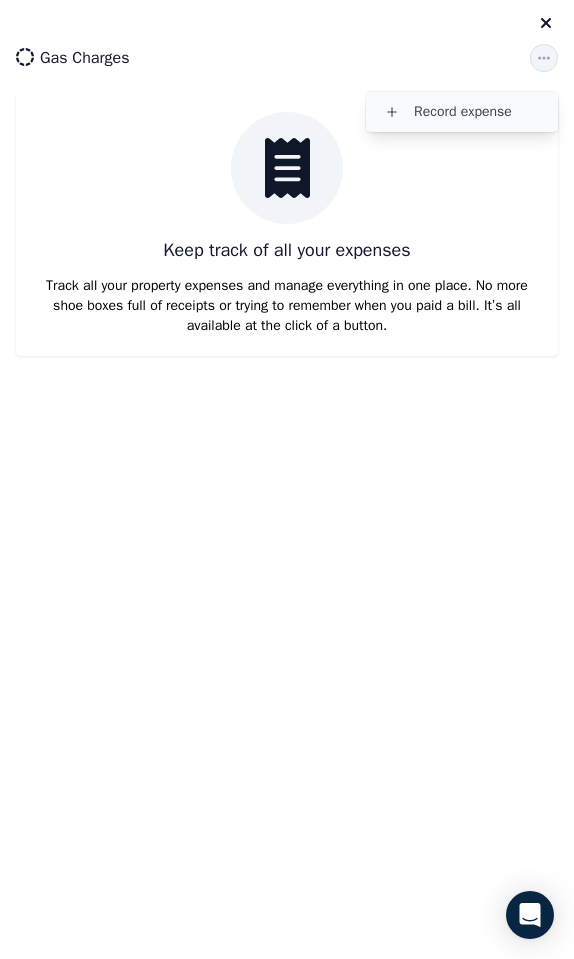click on "Record expense" at bounding box center [478, 112] 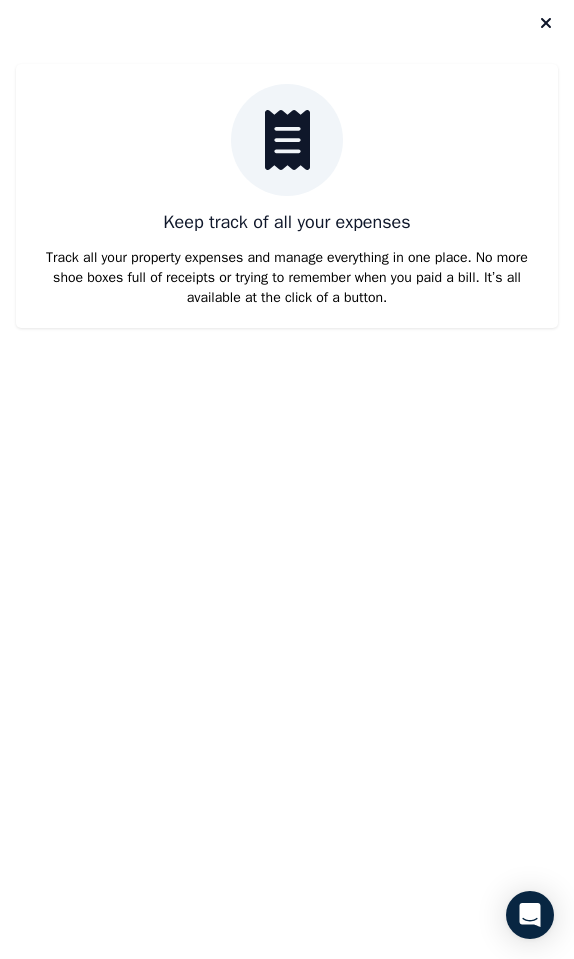 select on "**********" 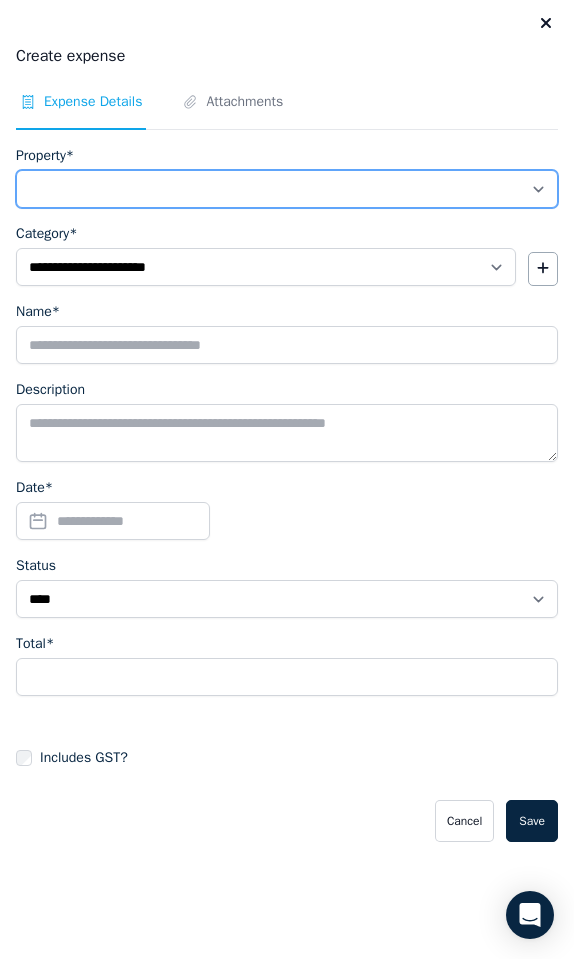 select on "**********" 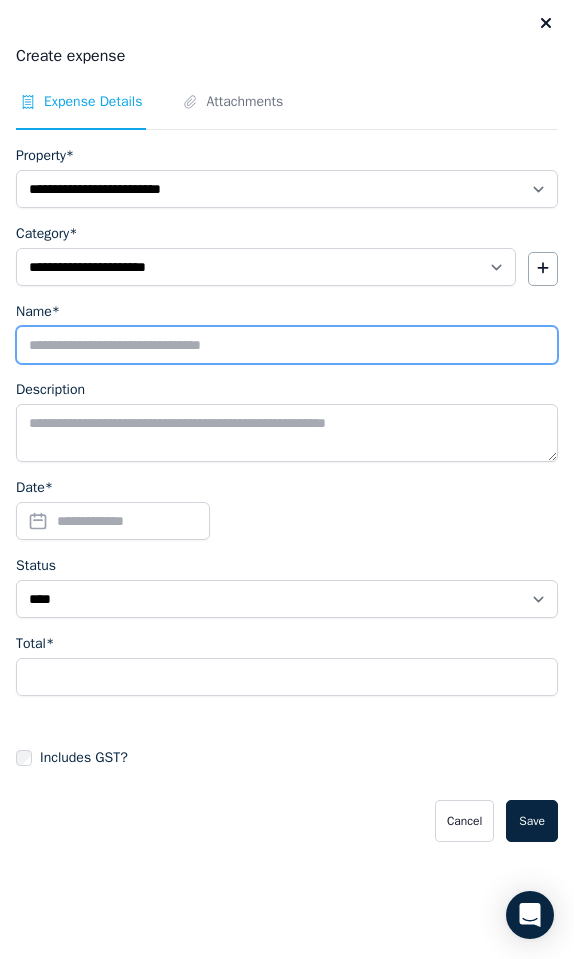 click on "Name*" at bounding box center [287, 345] 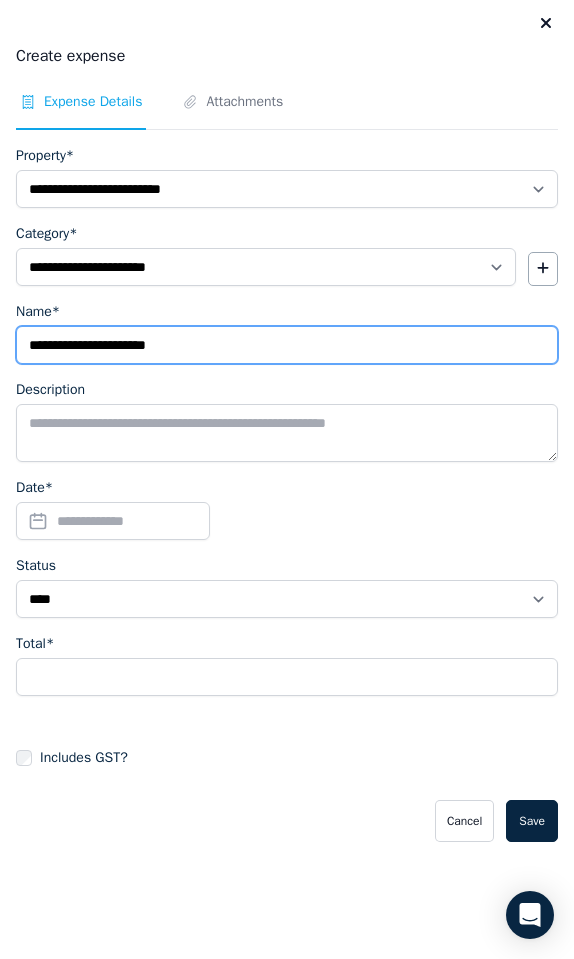 type on "**********" 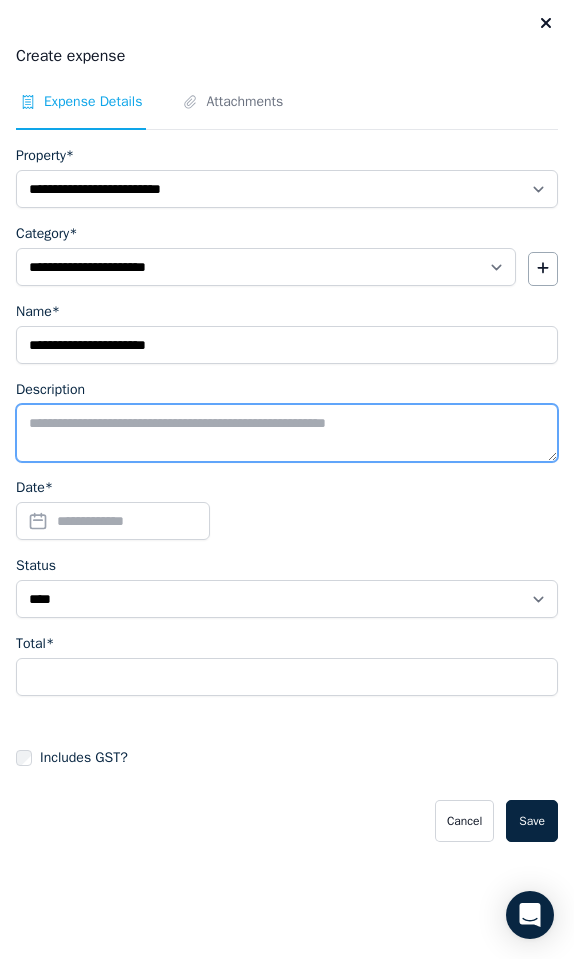 paste on "**********" 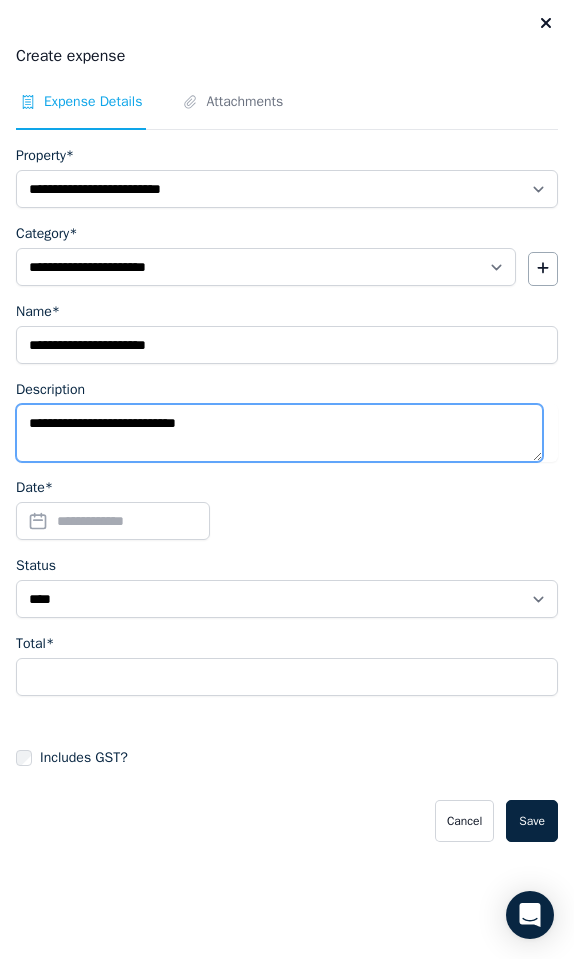 type on "**********" 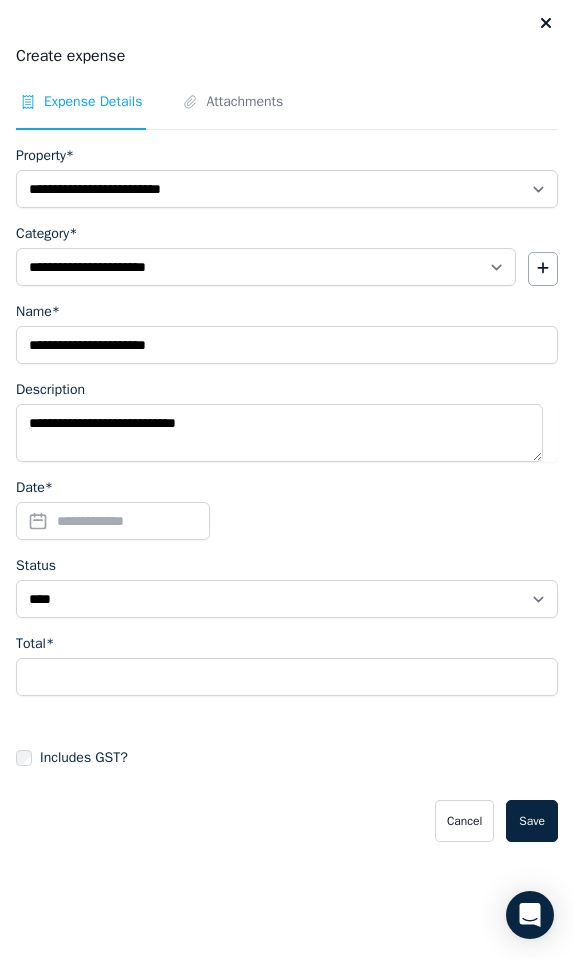 click on "Date*" at bounding box center (113, 488) 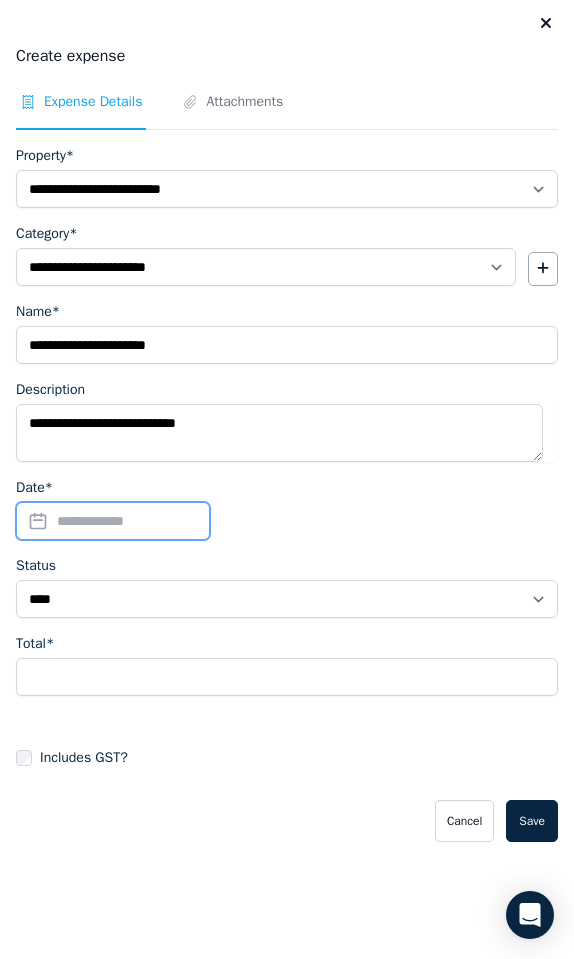 click on "Date*" at bounding box center (113, 521) 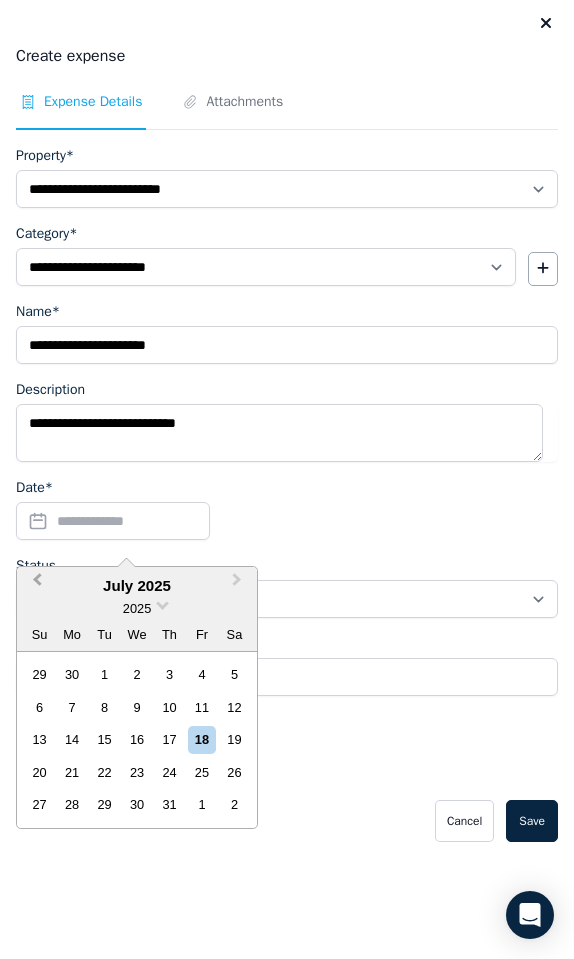 click on "Previous Month" at bounding box center (35, 585) 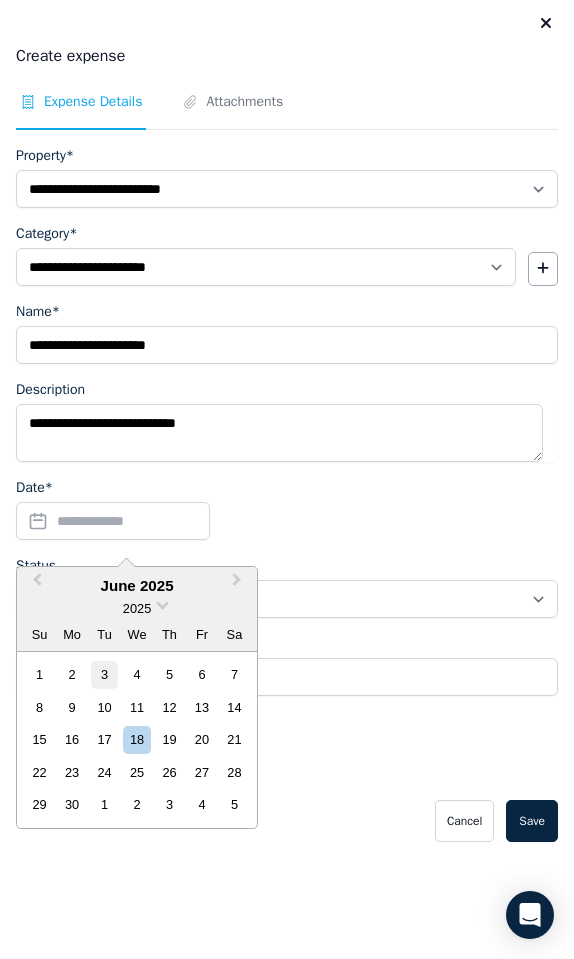 click on "3" at bounding box center [104, 674] 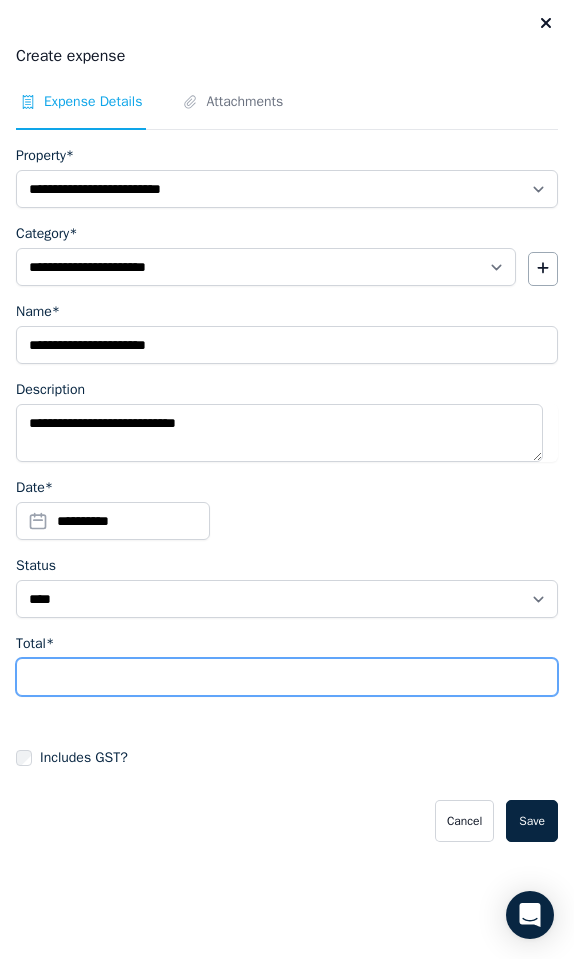 click on "Total*" at bounding box center [287, 677] 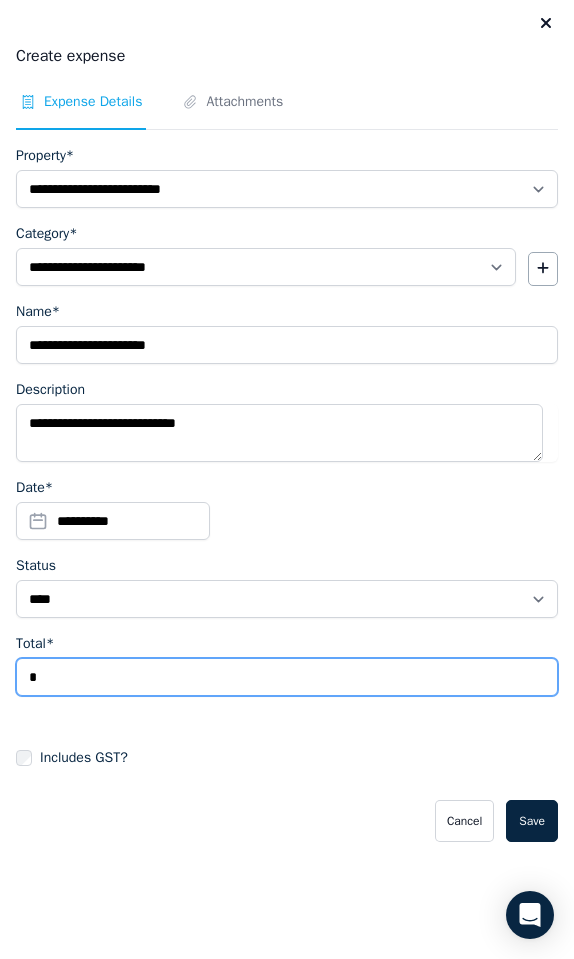 type on "*" 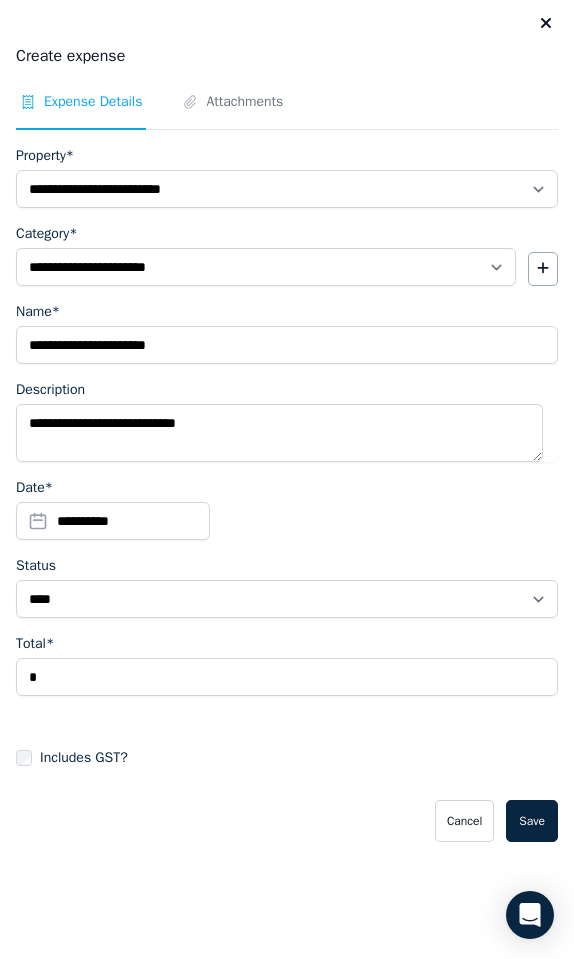 click on "Total* * Includes GST?" at bounding box center [287, 701] 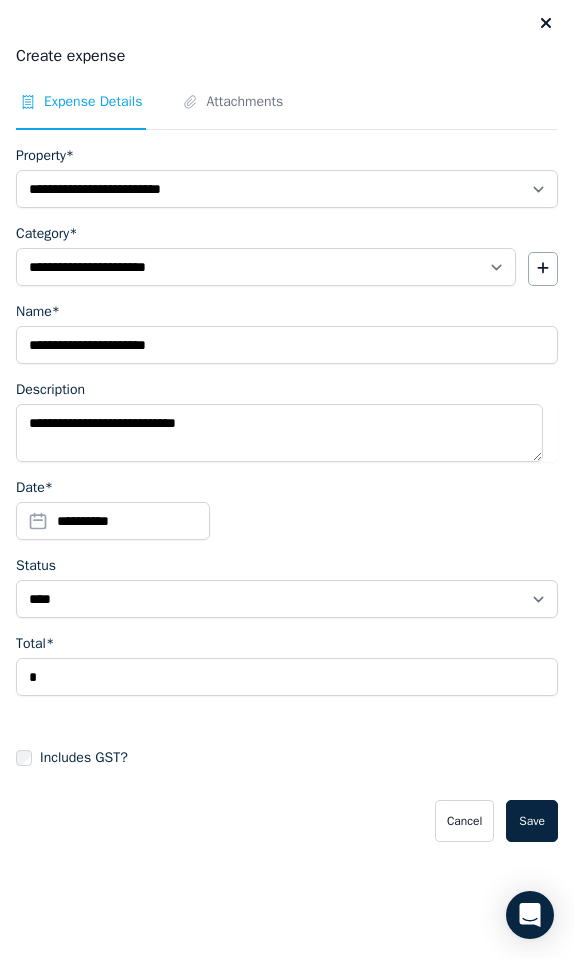 click on "Save" at bounding box center (532, 821) 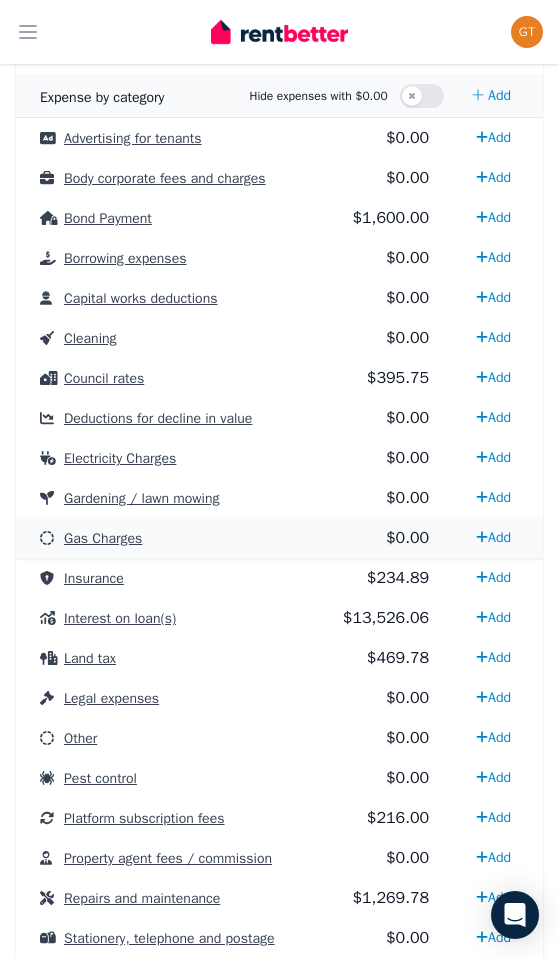 click on "Gas Charges" at bounding box center [103, 538] 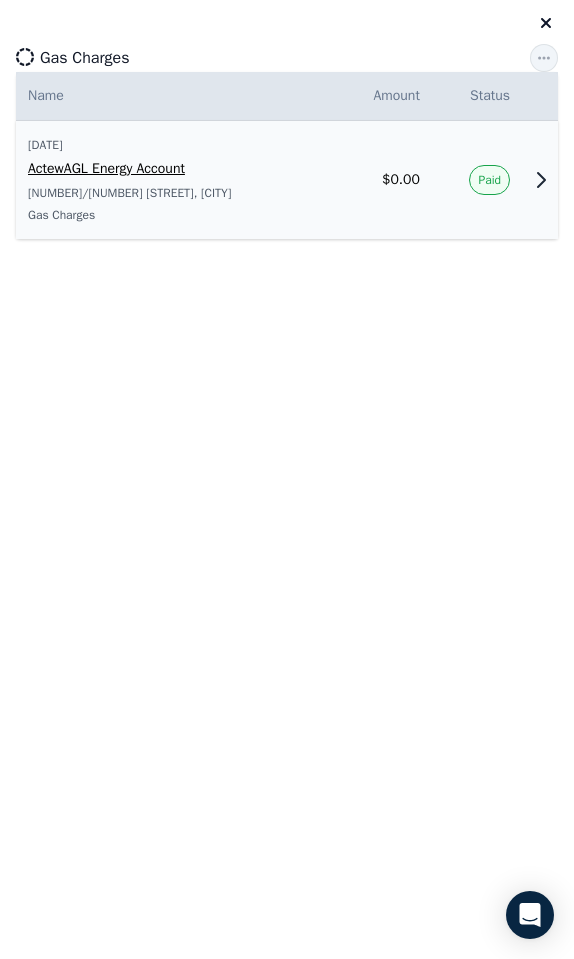 click on "Paid" at bounding box center (489, 180) 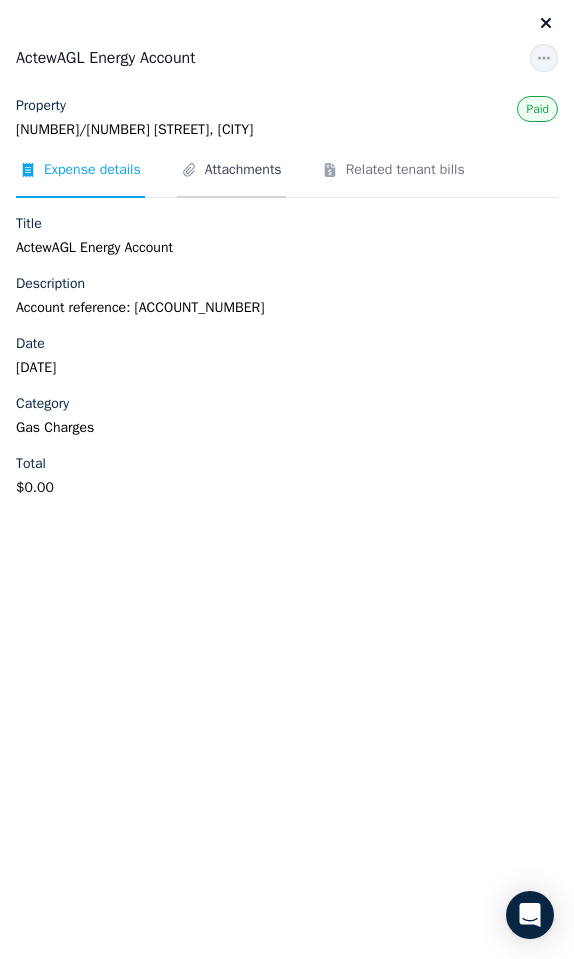 click on "Attachments" at bounding box center (243, 170) 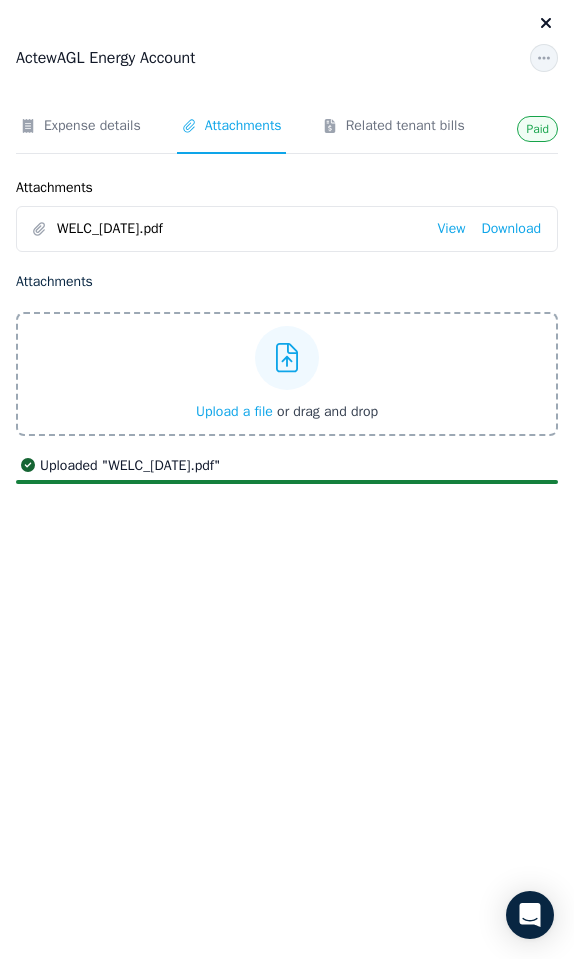 click 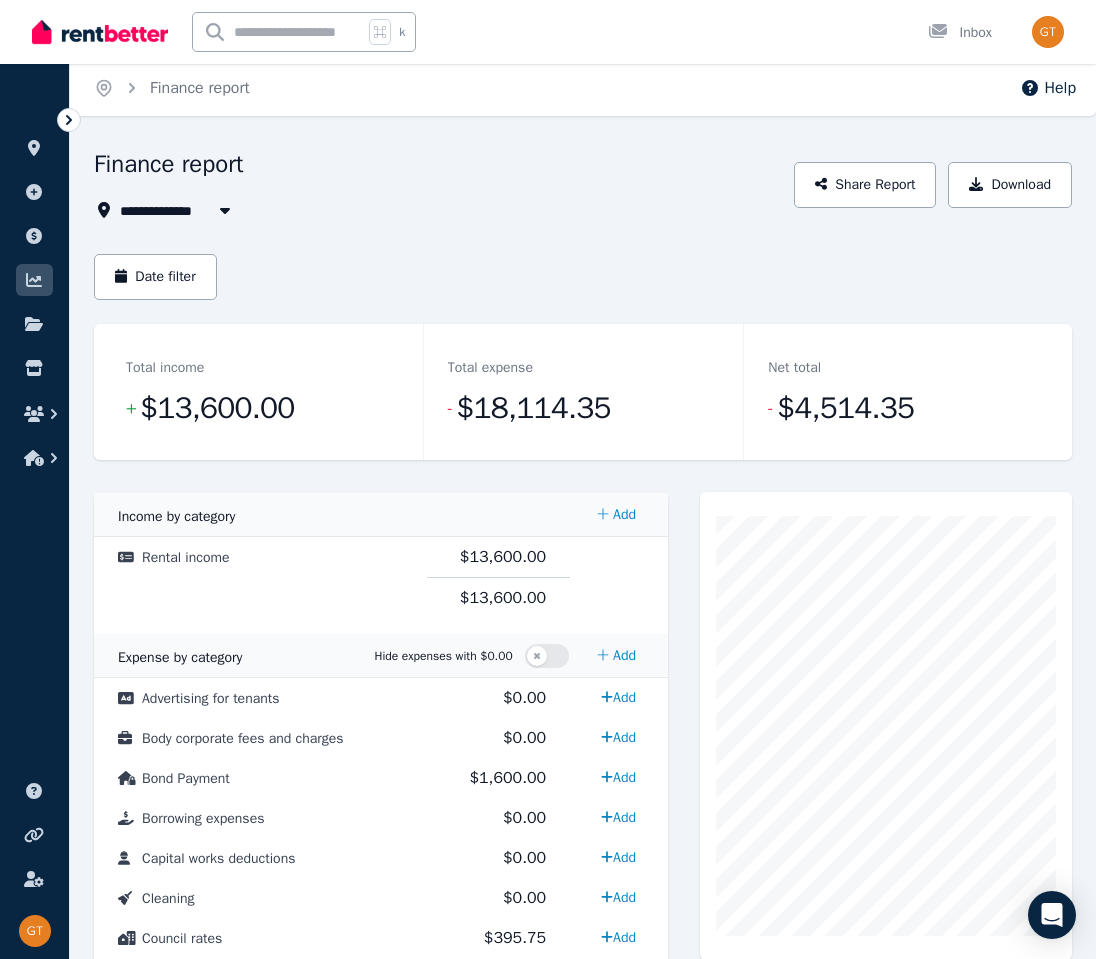 scroll, scrollTop: 0, scrollLeft: 0, axis: both 